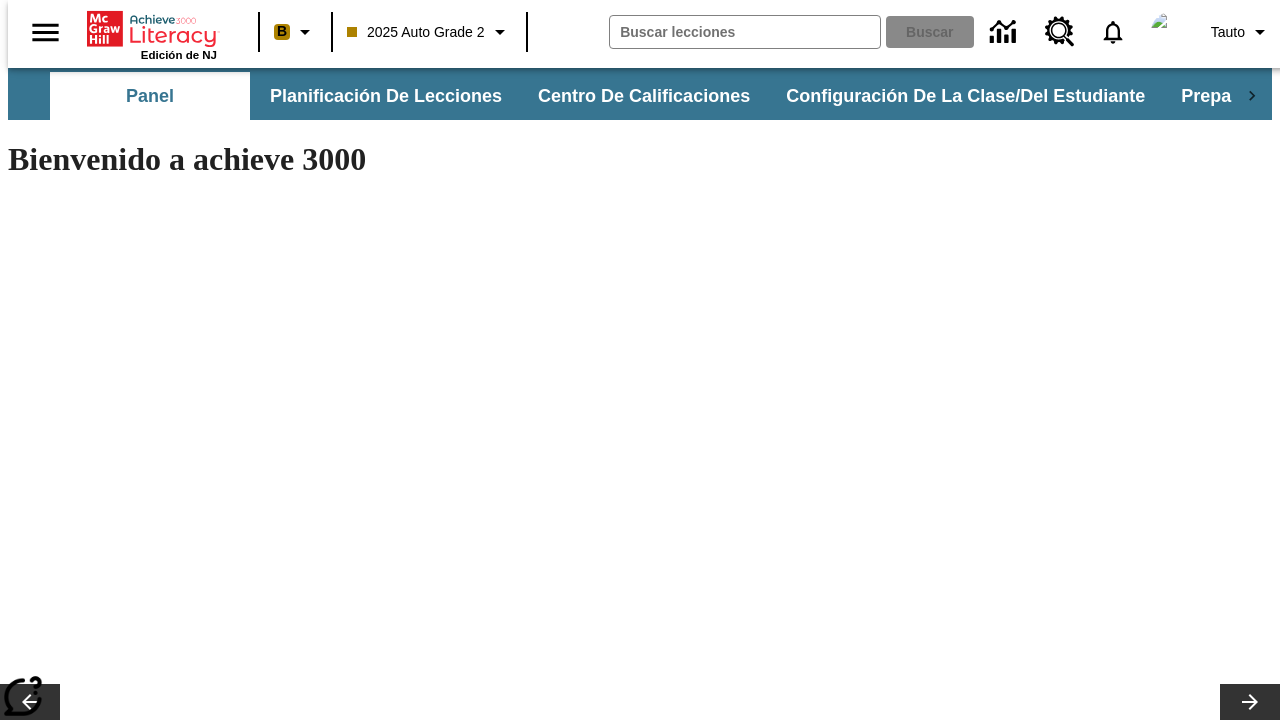 scroll, scrollTop: 0, scrollLeft: 0, axis: both 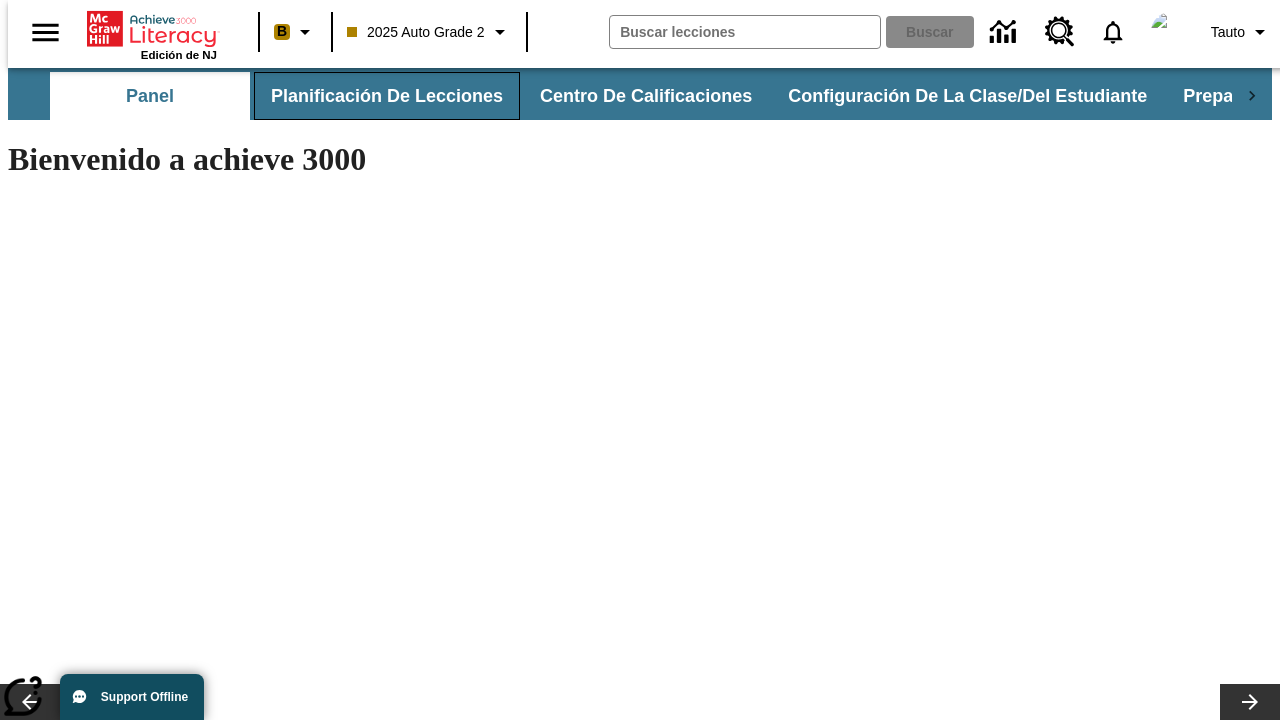 click on "Planificación de lecciones" at bounding box center (387, 96) 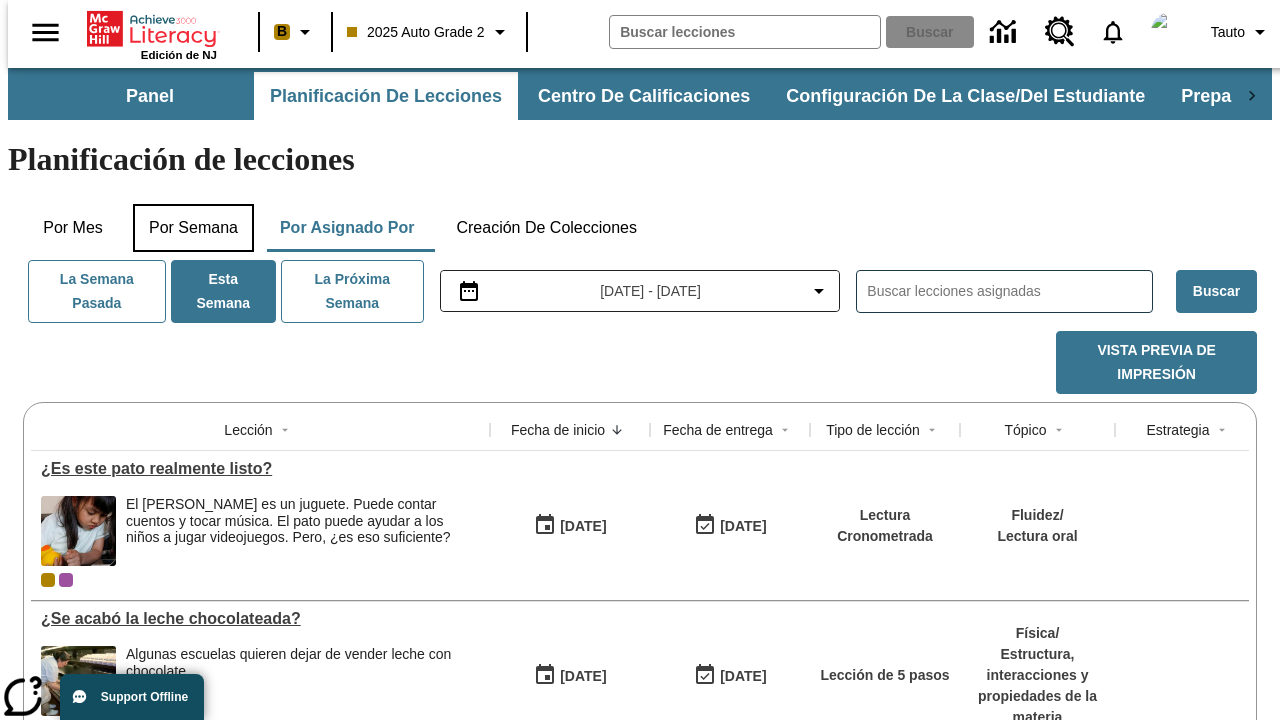 click on "Por semana" at bounding box center (193, 228) 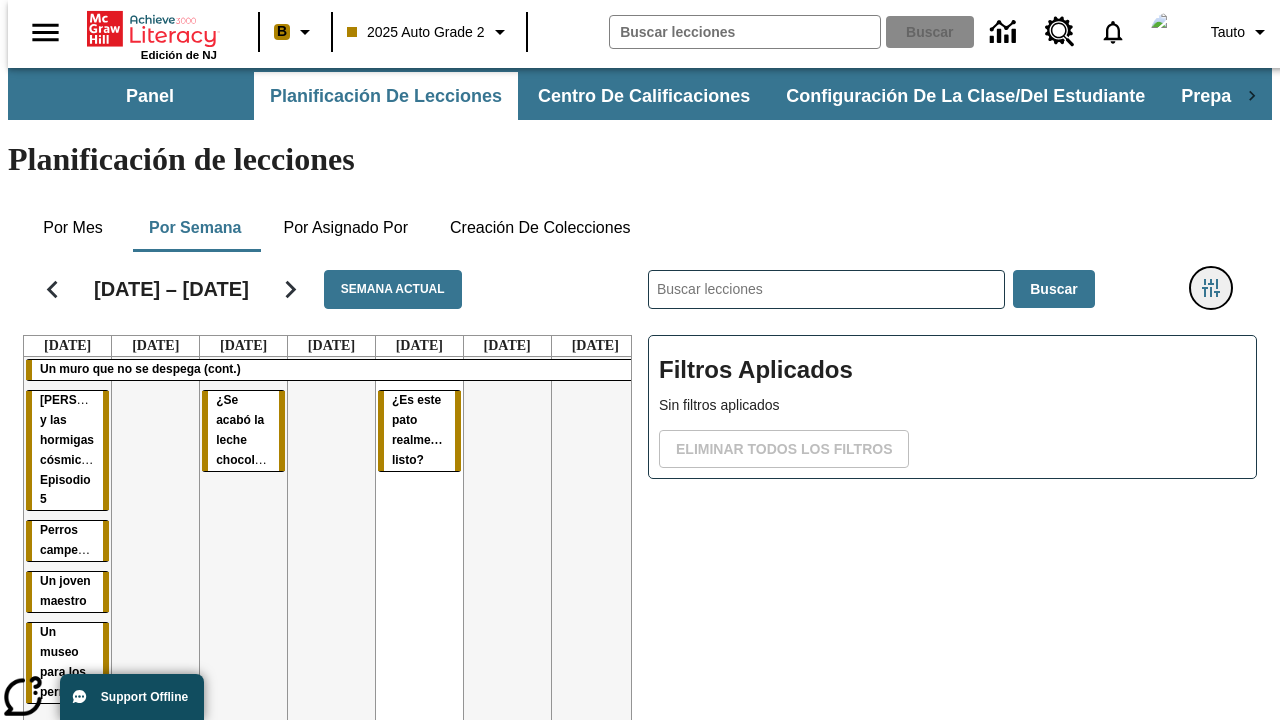 click 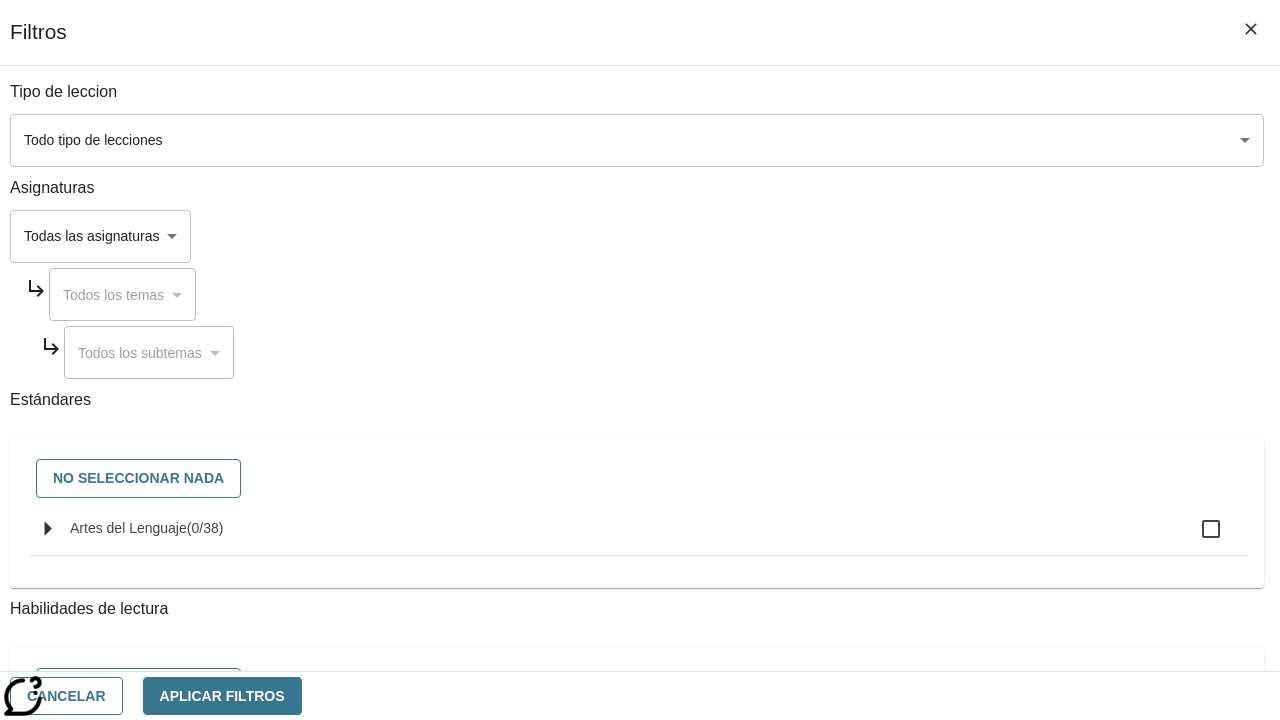 click on "Saltar al contenido principal
Edición de NJ B 2025 Auto Grade 2 Buscar 0 Tauto Panel Planificación de lecciones Centro de calificaciones Configuración de la clase/del estudiante Preparación universitaria y profesional Planificación de lecciones Por mes Por semana Por asignado por Creación de colecciones [DATE] – [DATE] Semana actual [DATE] [DATE] [DATE] [DATE] [DATE] [DATE] [DATE] Un muro que no se despega (cont.) [PERSON_NAME] y las hormigas cósmicas: Episodio 5 Perros campeones Un joven maestro Un museo para los perros ¿Se acabó la leche chocolateada? ¿Es este pato realmente listo? ​ Buscar Filtros Aplicados Sin filtros aplicados Eliminar todos los filtros
©   2025 Achieve3000, Inc. y sus concedentes. Reservados todos los derechos.
×
Achieve 3000 CoBrowse support
Schedule:" at bounding box center [640, 477] 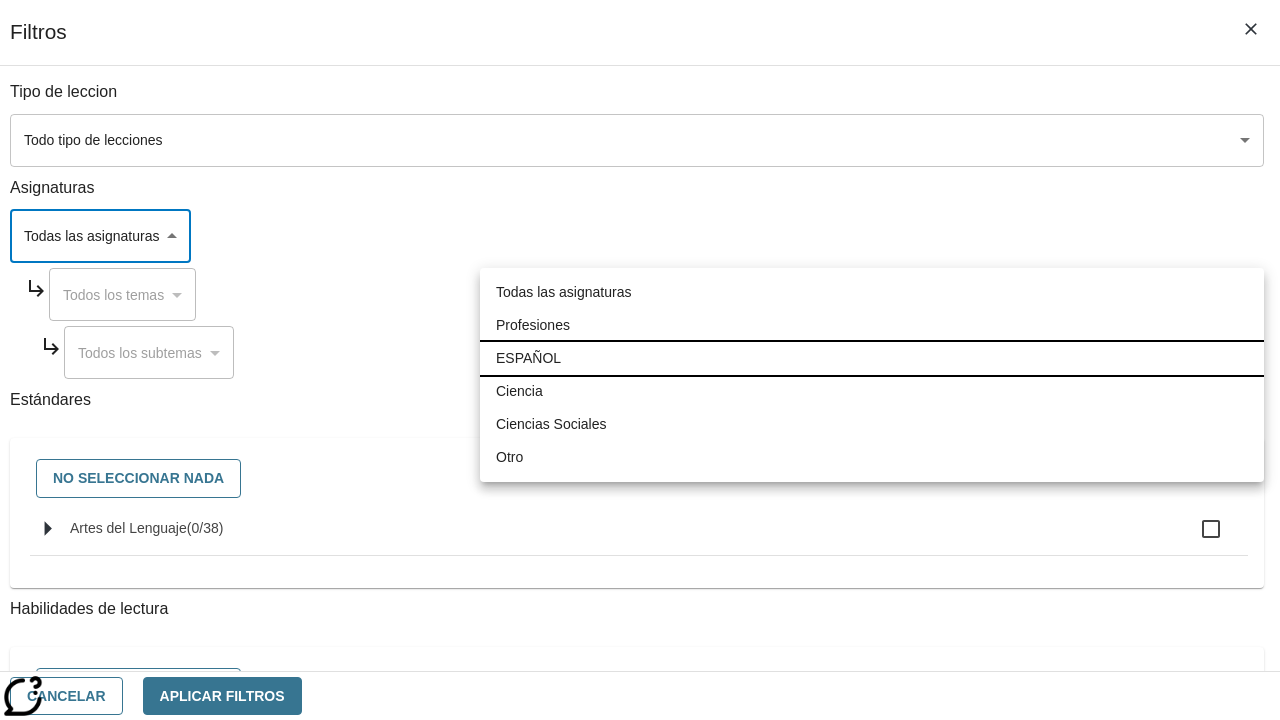click on "ESPAÑOL" at bounding box center [872, 358] 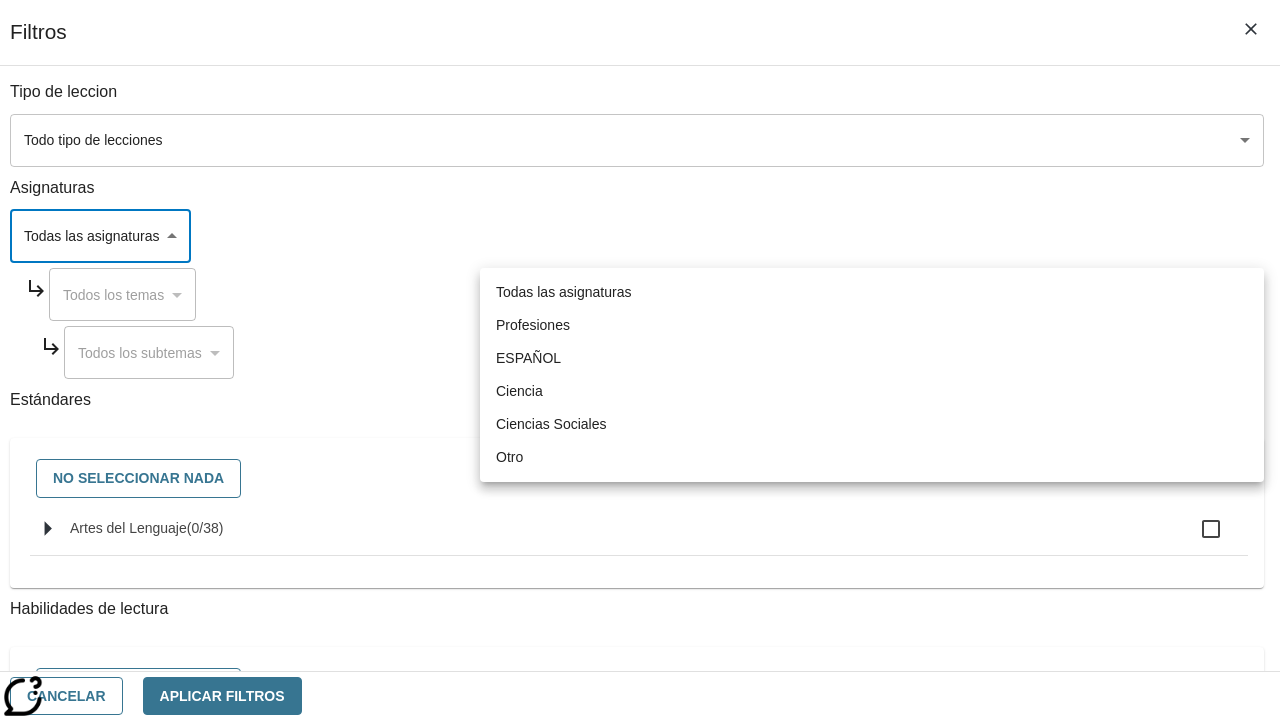 type on "1" 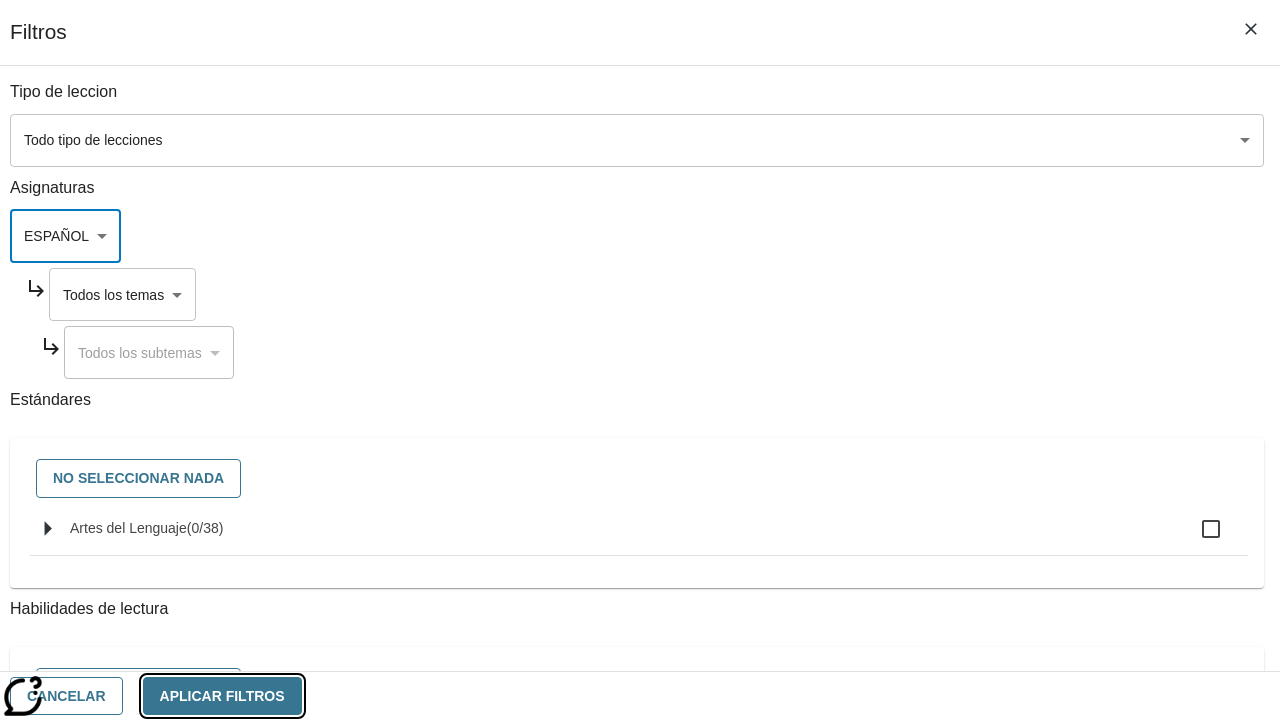 click on "Aplicar Filtros" at bounding box center (222, 696) 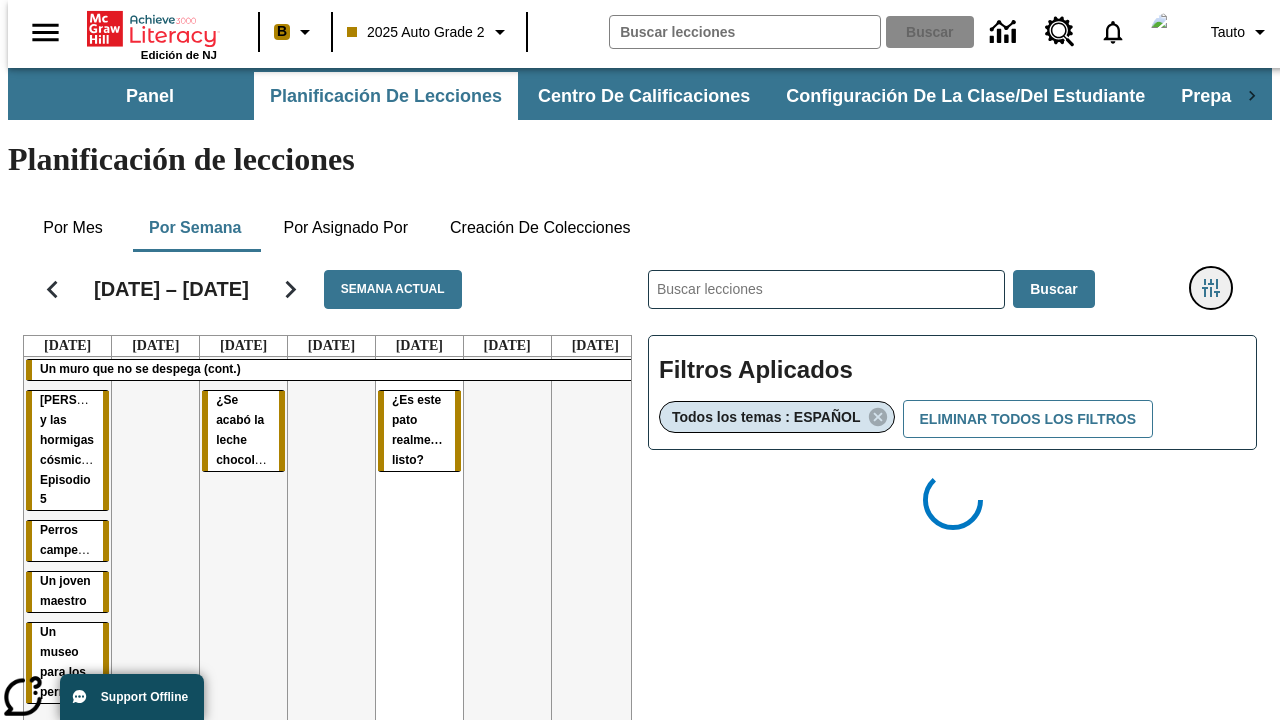 type 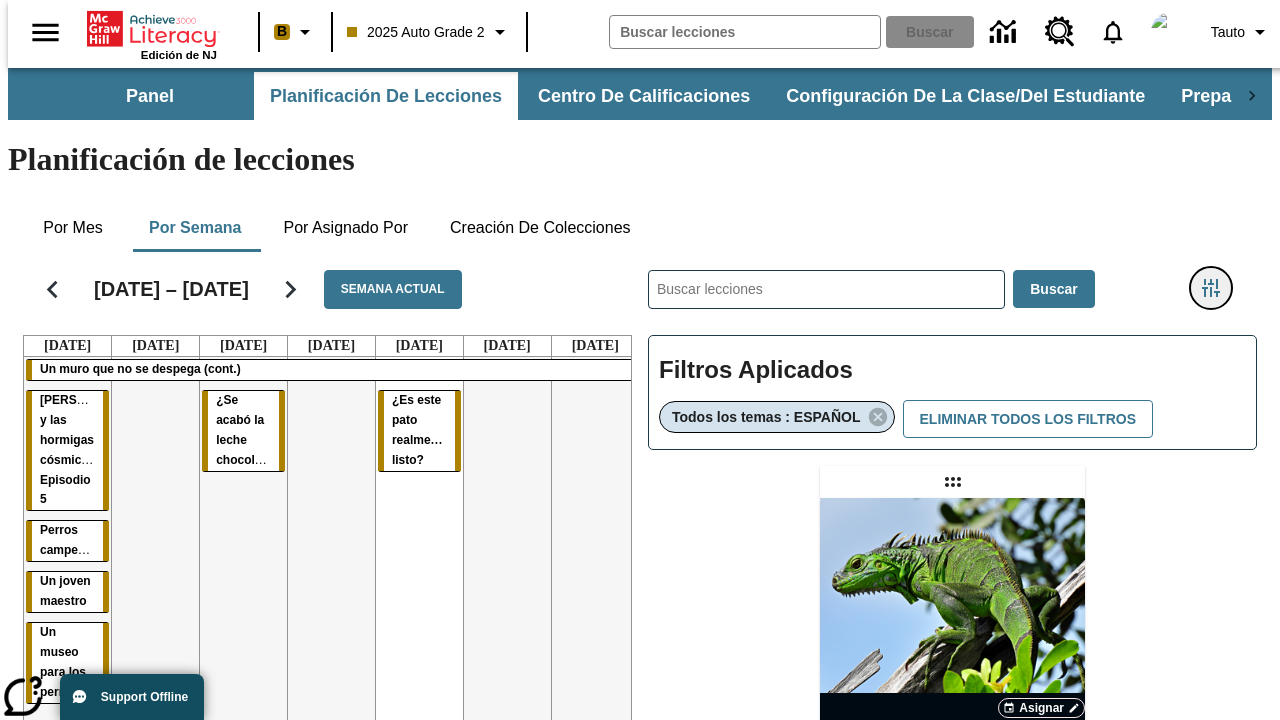click 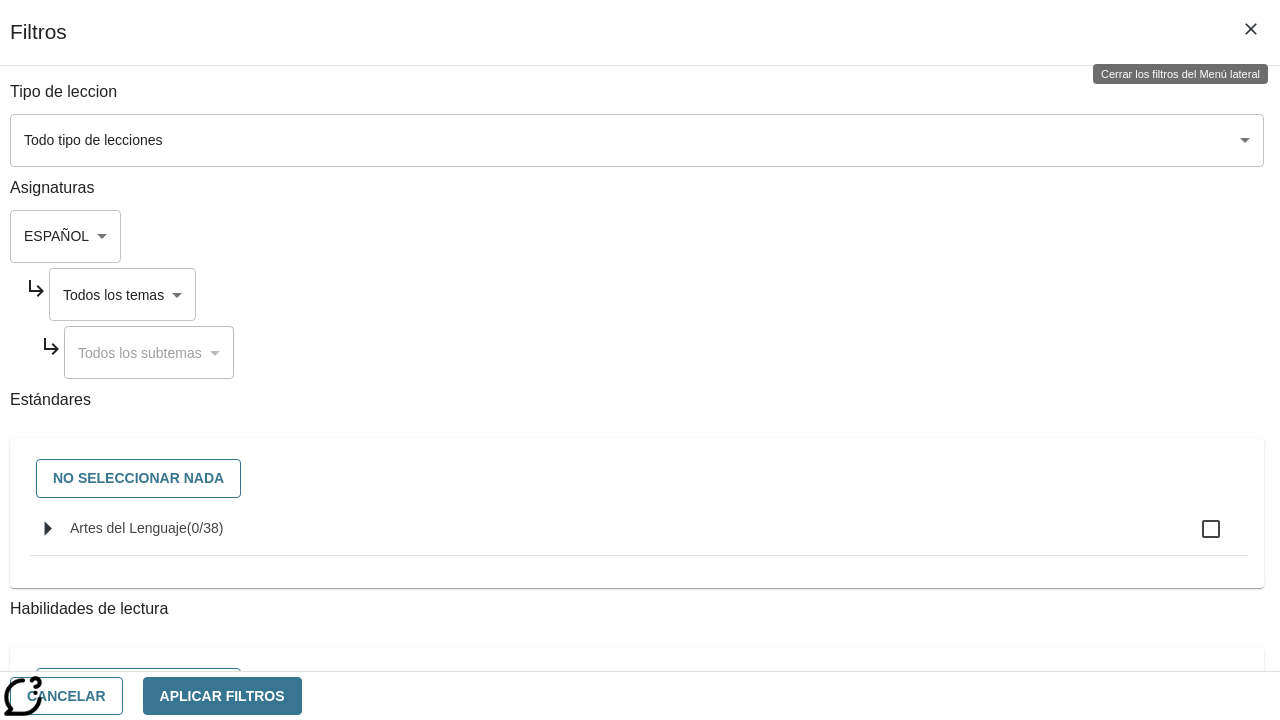 click on "Saltar al contenido principal
Edición de NJ B 2025 Auto Grade 2 Buscar 0 Tauto Panel Planificación de lecciones Centro de calificaciones Configuración de la clase/del estudiante Preparación universitaria y profesional Planificación de lecciones Por mes Por semana Por asignado por Creación de colecciones [DATE] – [DATE] Semana actual [DATE] [DATE] [DATE] [DATE] [DATE] [DATE] [DATE] Un muro que no se despega (cont.) [PERSON_NAME] y las hormigas cósmicas: Episodio 5 Perros campeones Un joven maestro Un museo para los perros ¿Se acabó la leche chocolateada? ¿Es este pato realmente listo? ​ Buscar Filtros Aplicados Todos los temas : ESPAÑOL Eliminar todos los filtros Asignar Artículo + Actividad ENG/ES New Test Category Name / New Test Sub Category Name Lluvia de iguanas En el sur de [US_STATE] no nieva. Pero es posible que lluevan iguanas." at bounding box center (640, 571) 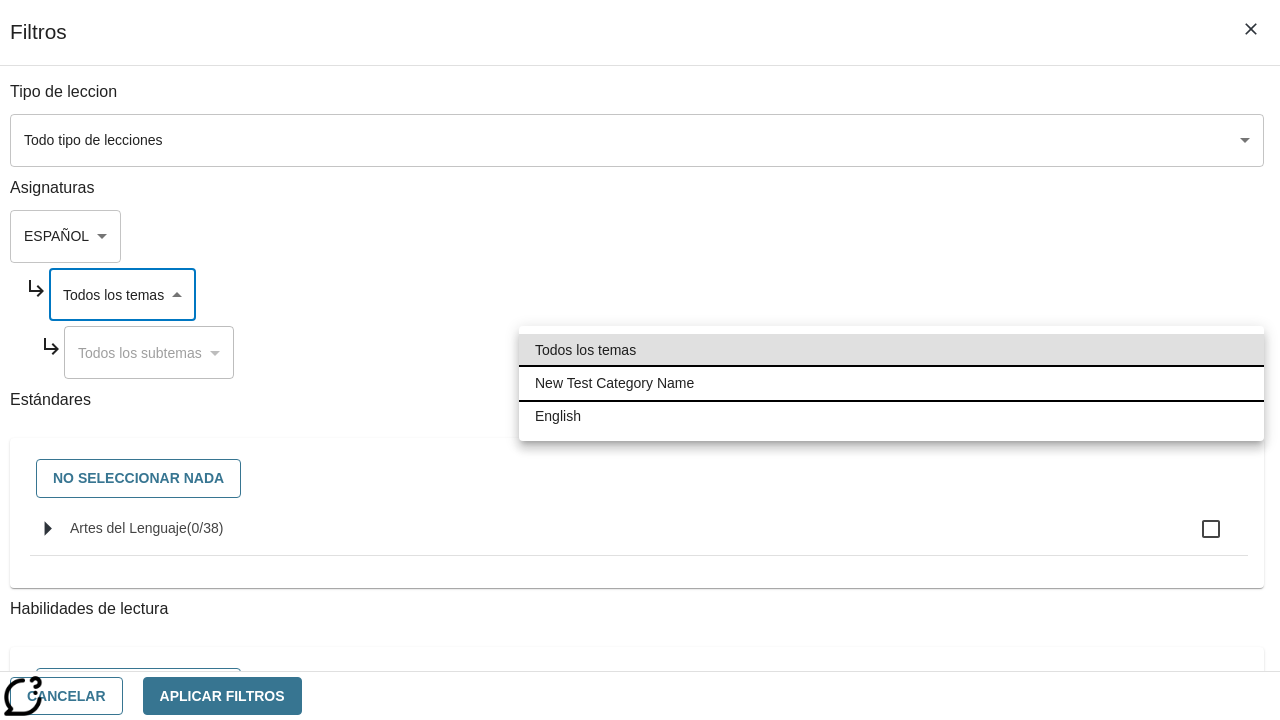 click on "New Test Category Name" at bounding box center (891, 383) 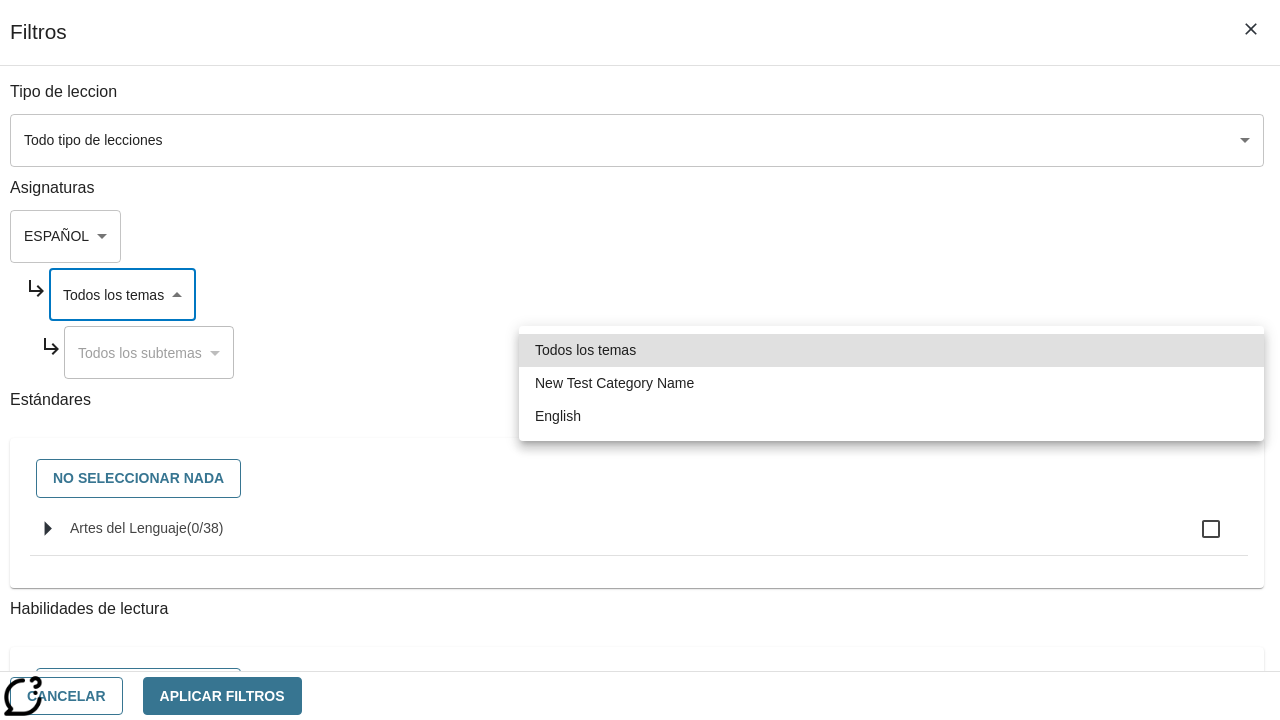 type on "265" 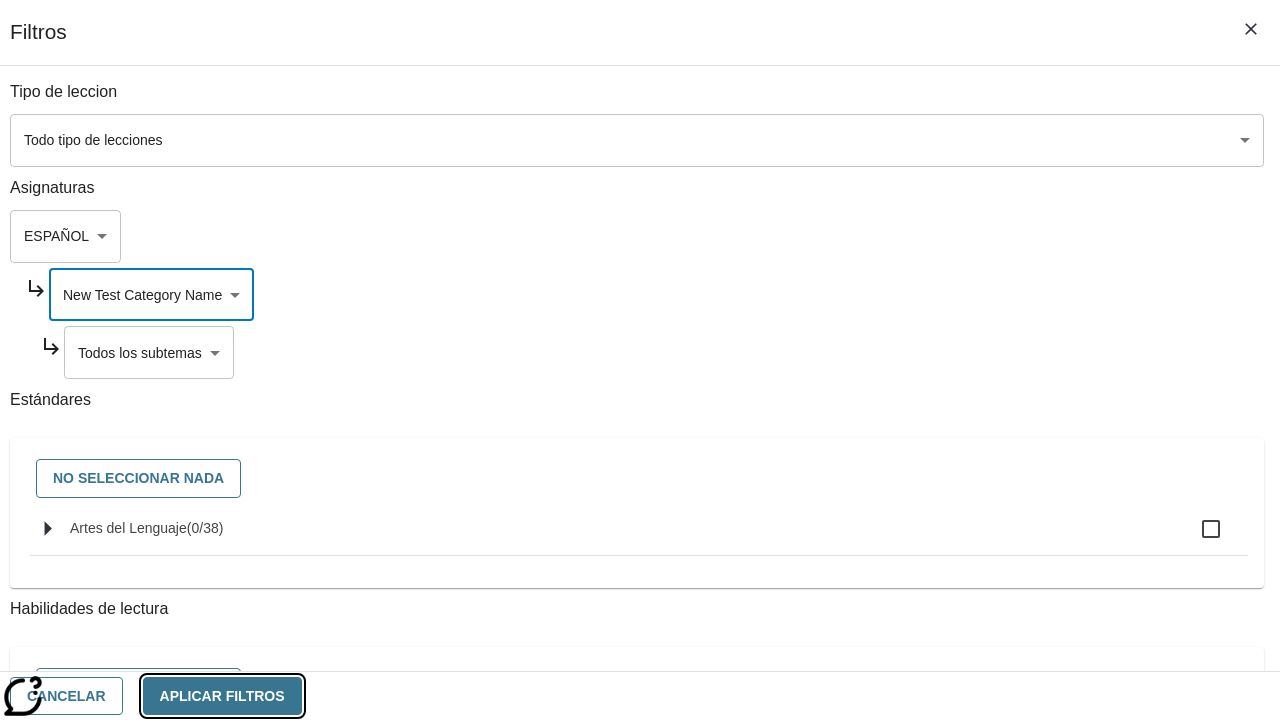 click on "Aplicar Filtros" at bounding box center [222, 696] 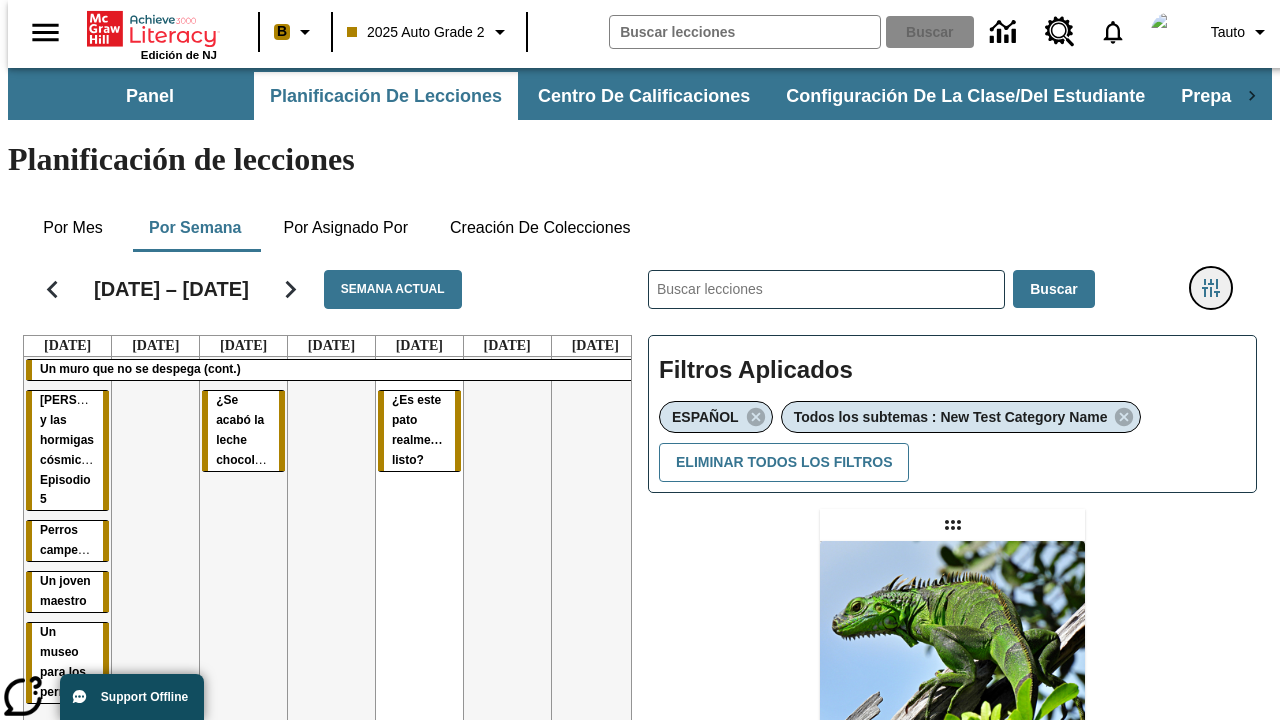 click 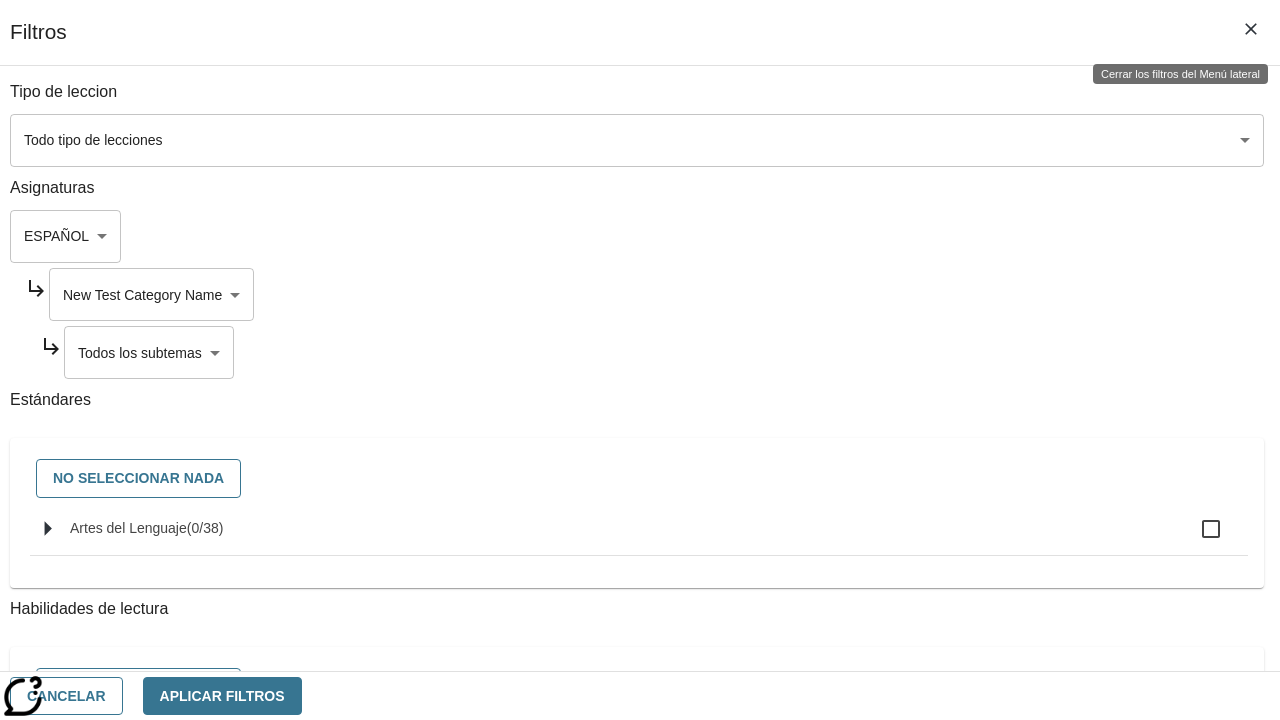 click on "Saltar al contenido principal
Edición de NJ B 2025 Auto Grade 2 Buscar 0 Tauto Panel Planificación de lecciones Centro de calificaciones Configuración de la clase/del estudiante Preparación universitaria y profesional Planificación de lecciones Por mes Por semana Por asignado por Creación de colecciones [DATE] – [DATE] Semana actual [DATE] [DATE] [DATE] [DATE] [DATE] [DATE] [DATE] Un muro que no se despega (cont.) [PERSON_NAME] y las hormigas cósmicas: Episodio 5 Perros campeones Un joven maestro Un museo para los perros ¿Se acabó la leche chocolateada? ¿Es este pato realmente listo? ​ Buscar Filtros Aplicados ESPAÑOL Todos los subtemas : New Test Category Name Eliminar todos los filtros Asignar Artículo + Actividad ENG/ES New Test Category Name / New Test Sub Category Name Lluvia de iguanas En el sur de [US_STATE] no nieva. Pero es posible que lluevan iguanas." at bounding box center (640, 592) 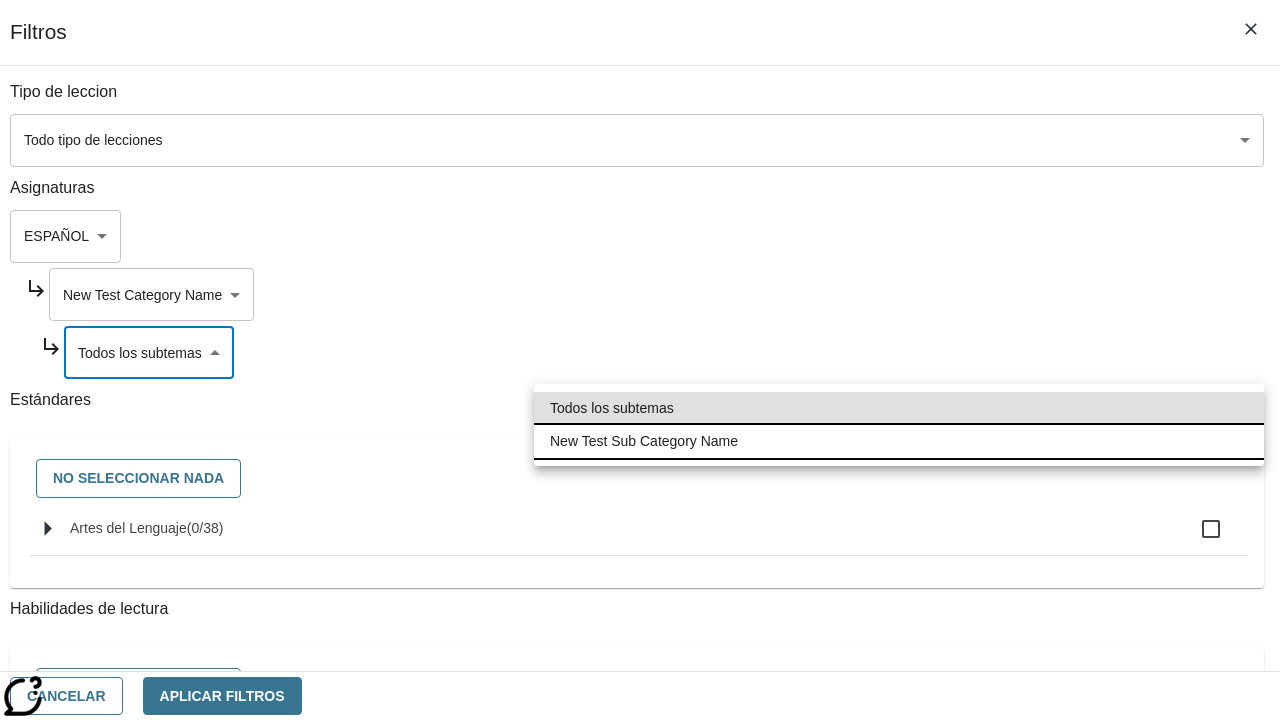 click on "New Test Sub Category Name" at bounding box center [899, 441] 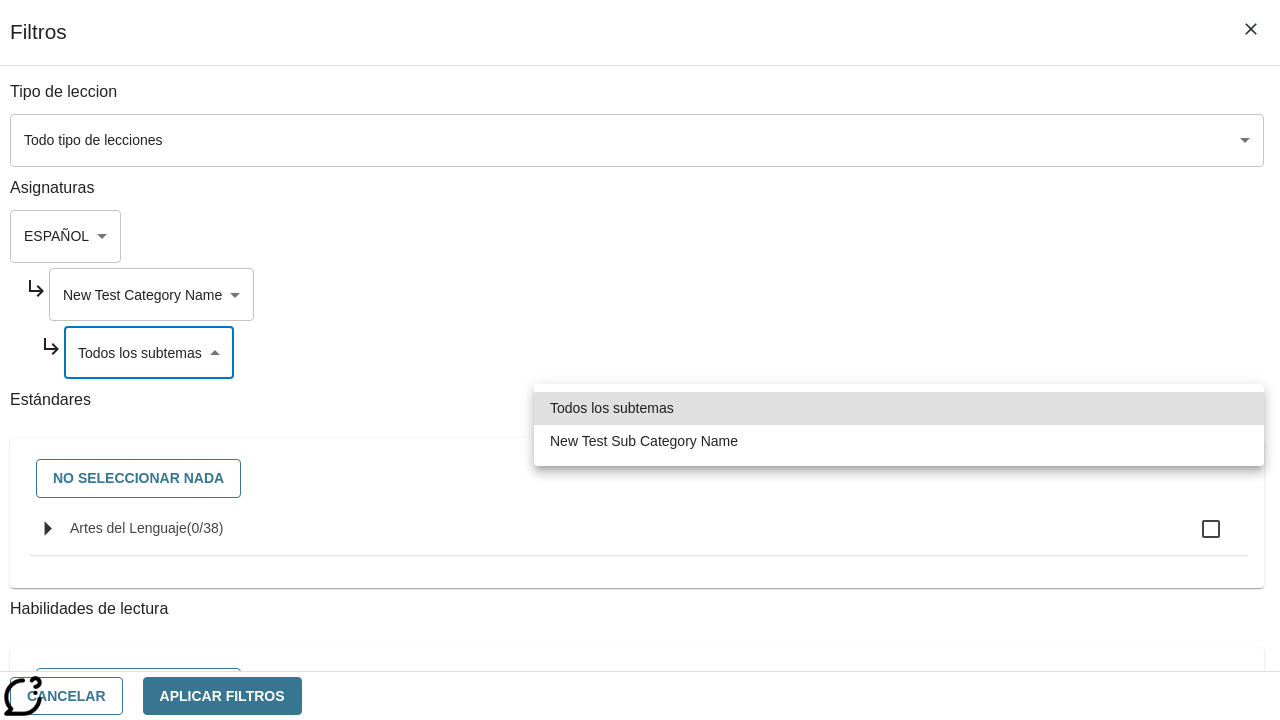 type on "2232" 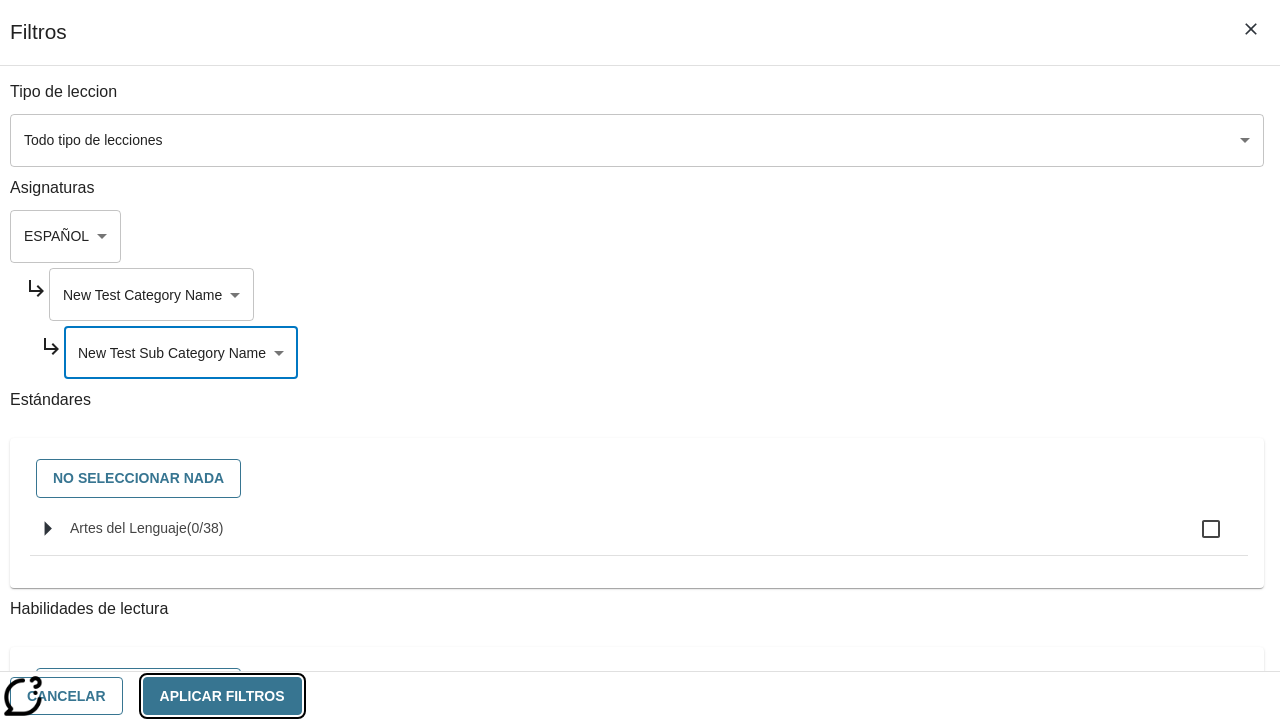 click on "Aplicar Filtros" at bounding box center (222, 696) 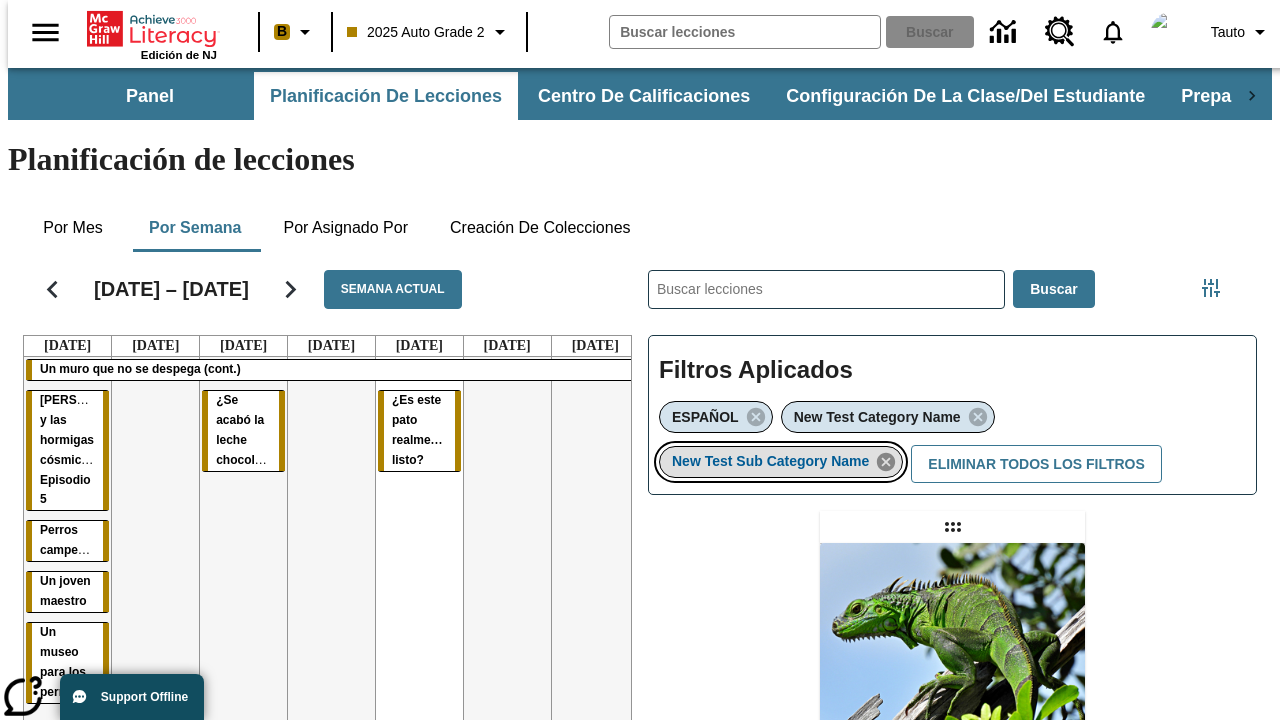 click 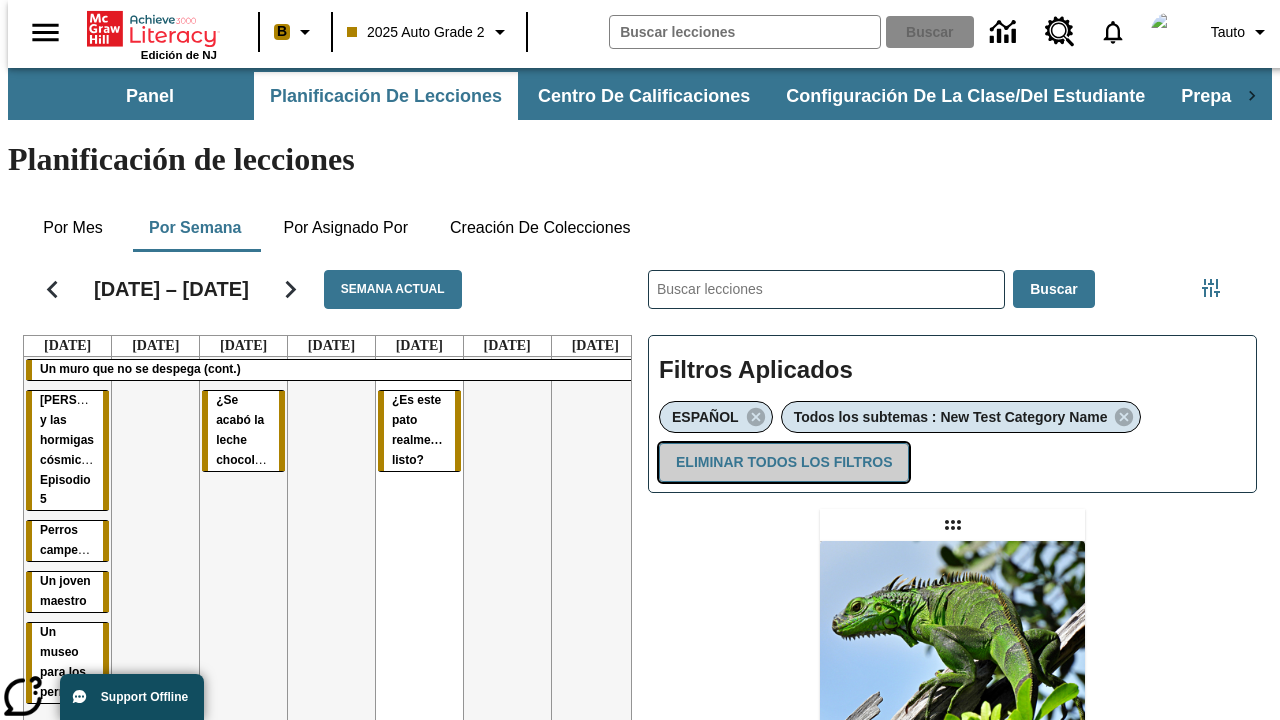 click on "Eliminar todos los filtros" at bounding box center [784, 462] 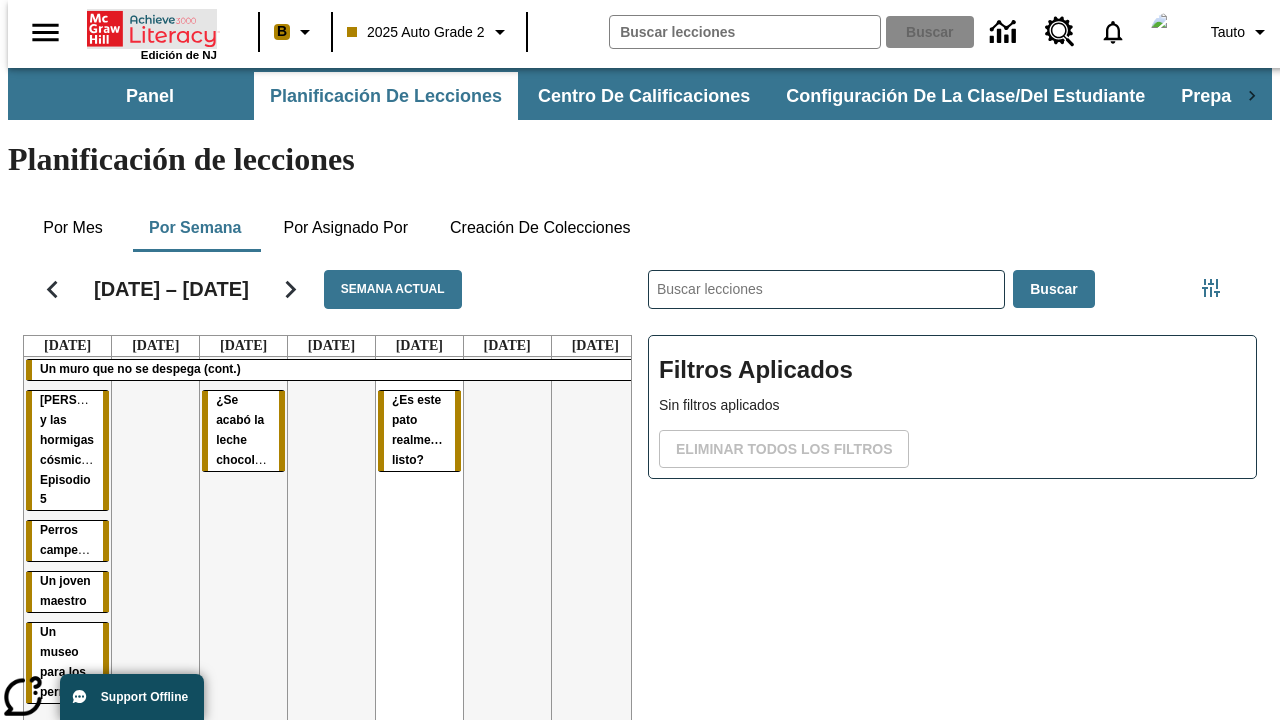 click 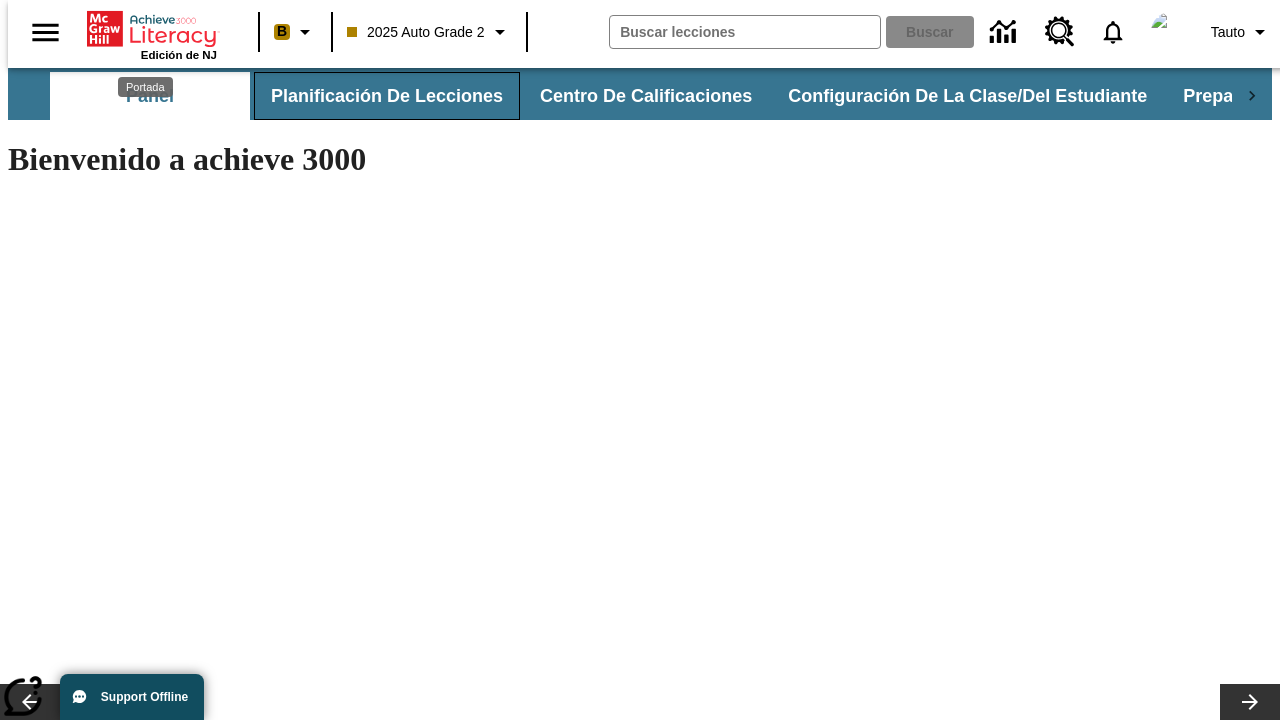 click on "Planificación de lecciones" at bounding box center (387, 96) 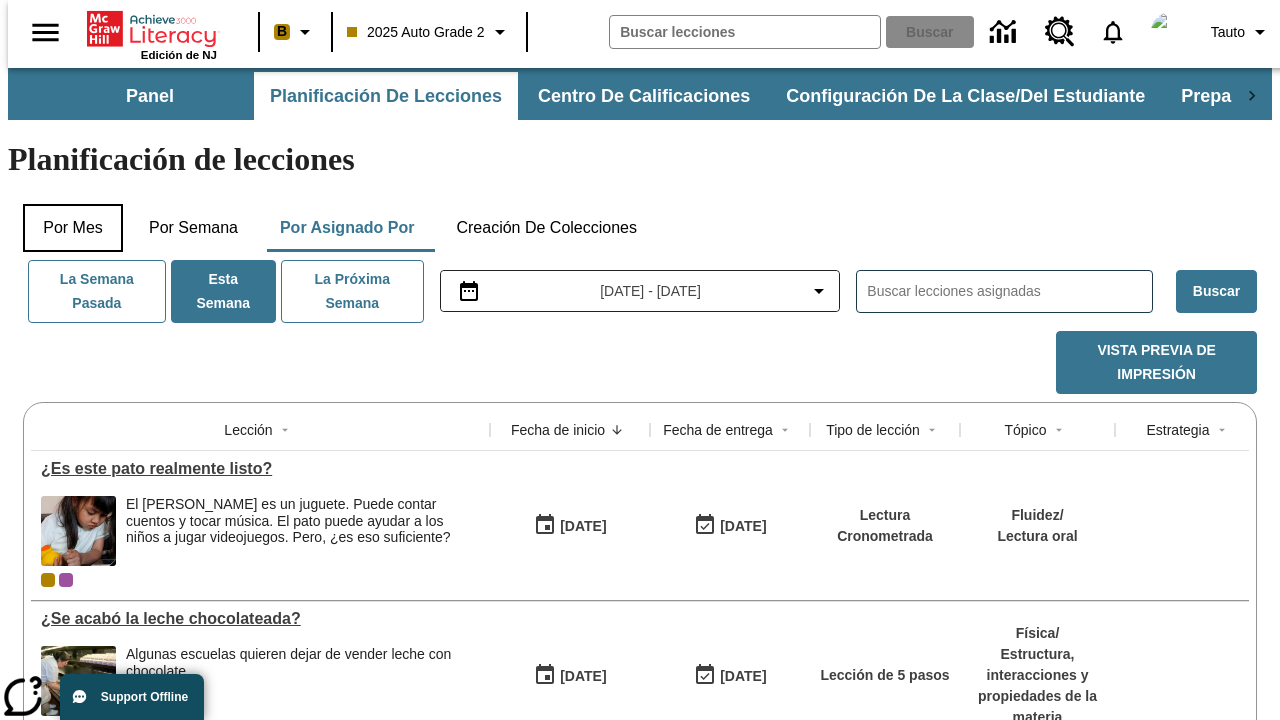 click on "Por mes" at bounding box center (73, 228) 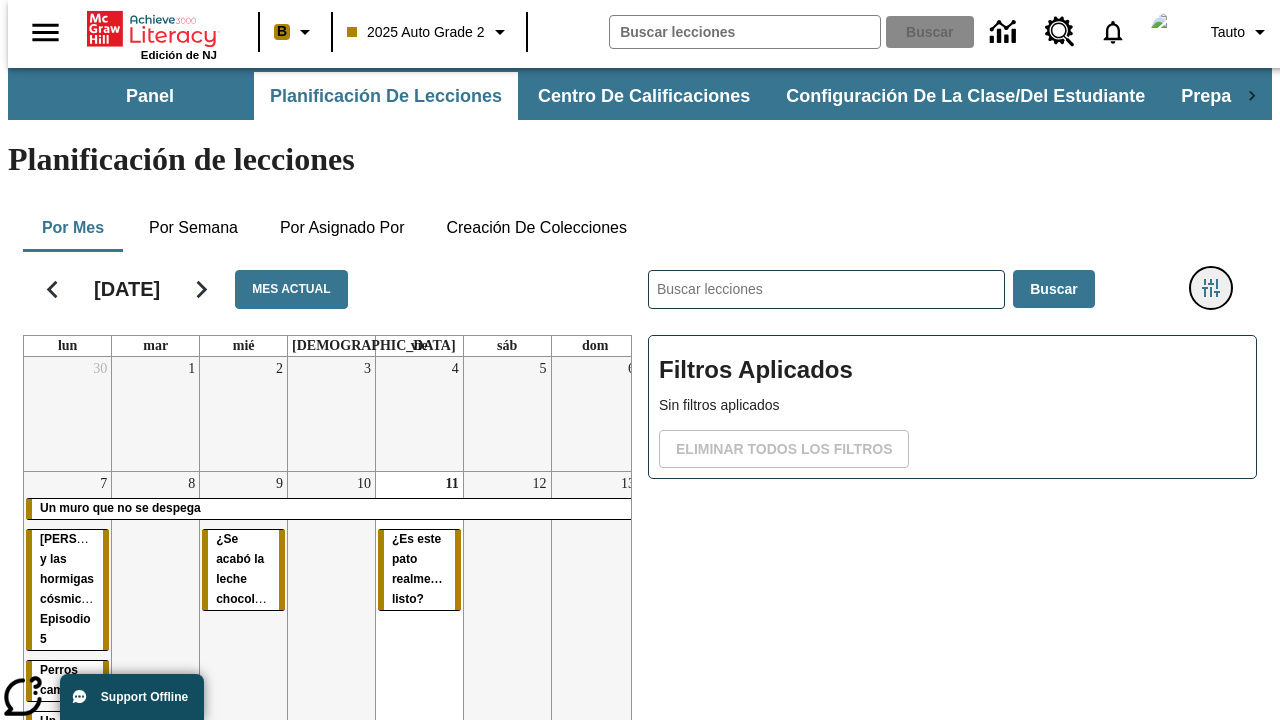 click 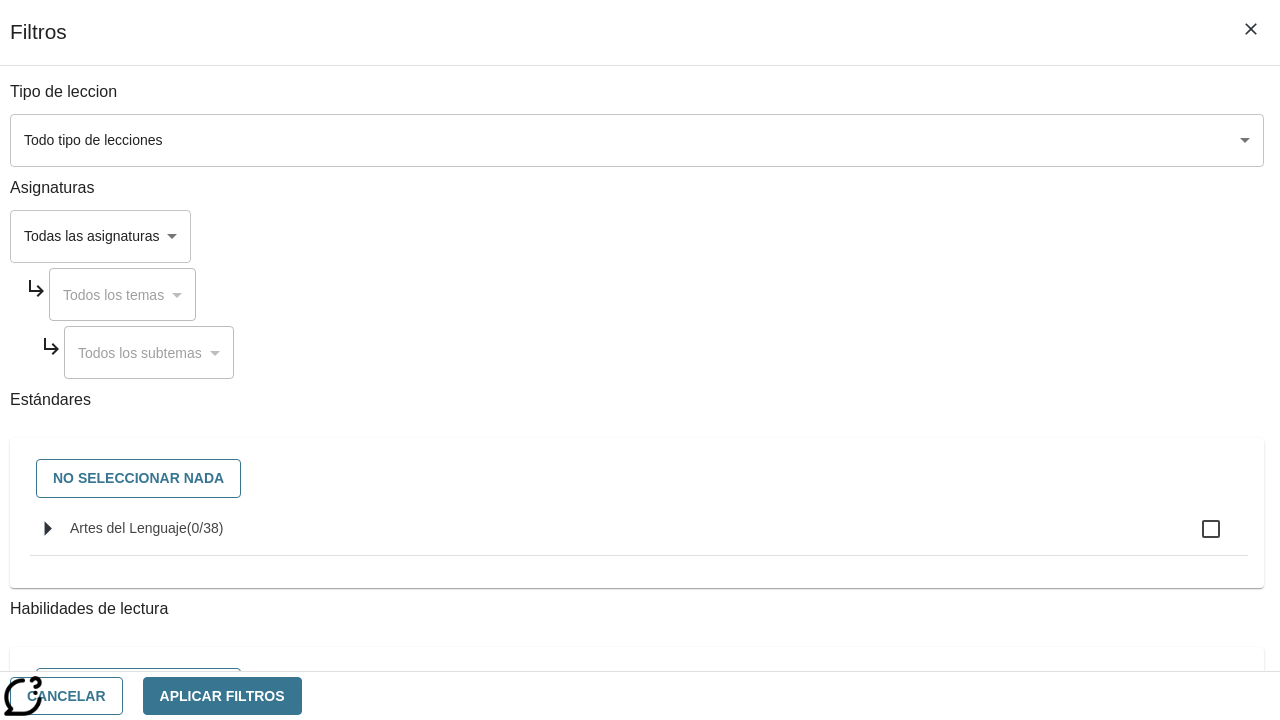 click on "Saltar al contenido principal
Edición de NJ B 2025 Auto Grade 2 Buscar 0 Tauto Panel Planificación de lecciones Centro de calificaciones Configuración de la clase/del estudiante Preparación universitaria y profesional Planificación de lecciones Por mes Por semana Por asignado por Creación de colecciones [DATE] Mes actual lun mar mié jue vie sáb dom 30 1 2 3 4 5 6 7 Un muro que no se despega [PERSON_NAME] y las hormigas cósmicas: Episodio 5 Perros campeones Un joven maestro Un museo para los perros 8 9 ¿Se acabó la leche chocolateada? 10 11 ¿Es este pato realmente listo? 12 13 14 Un muro que no se despega 15 16 17 18 19 20 21 22 23 24 25 26 27 28 29 30 31 1 2 3 4 5 6 7 8 9 10 ​ Buscar Filtros Aplicados Sin filtros aplicados Eliminar todos los filtros
©   2025 Achieve3000, Inc. y sus concedentes. Reservados todos los derechos." at bounding box center [640, 477] 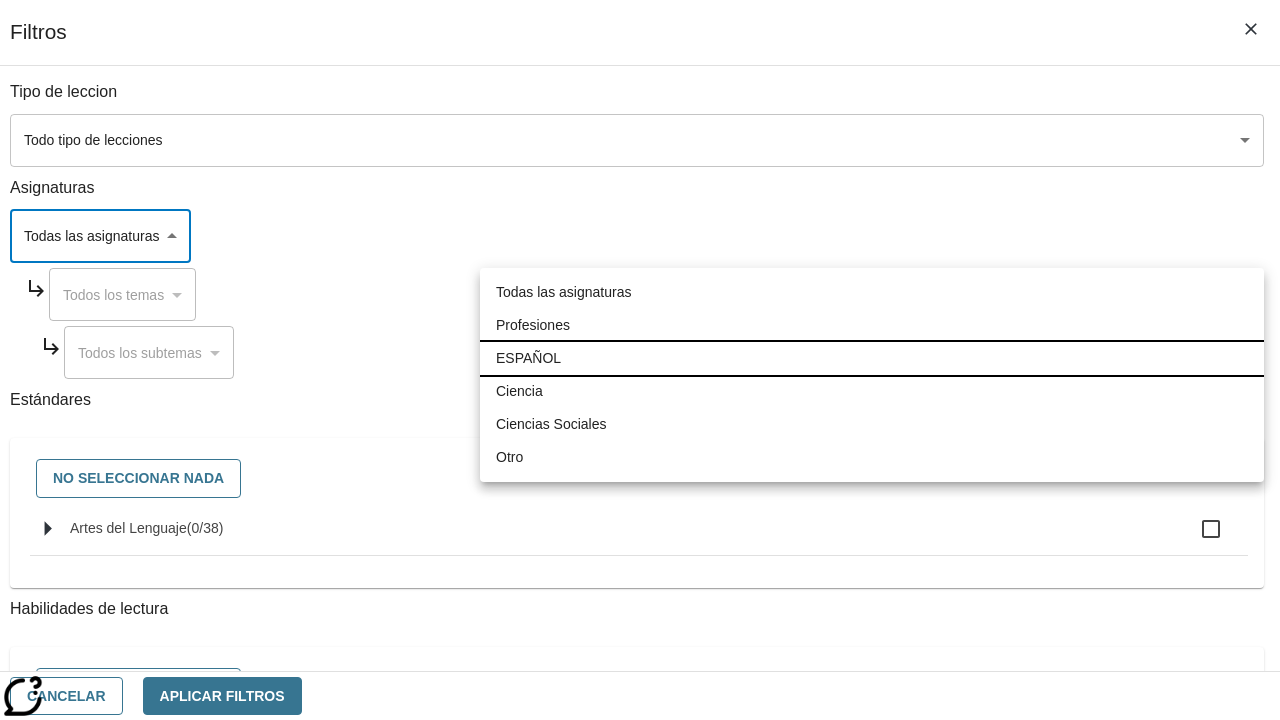 click on "ESPAÑOL" at bounding box center (872, 358) 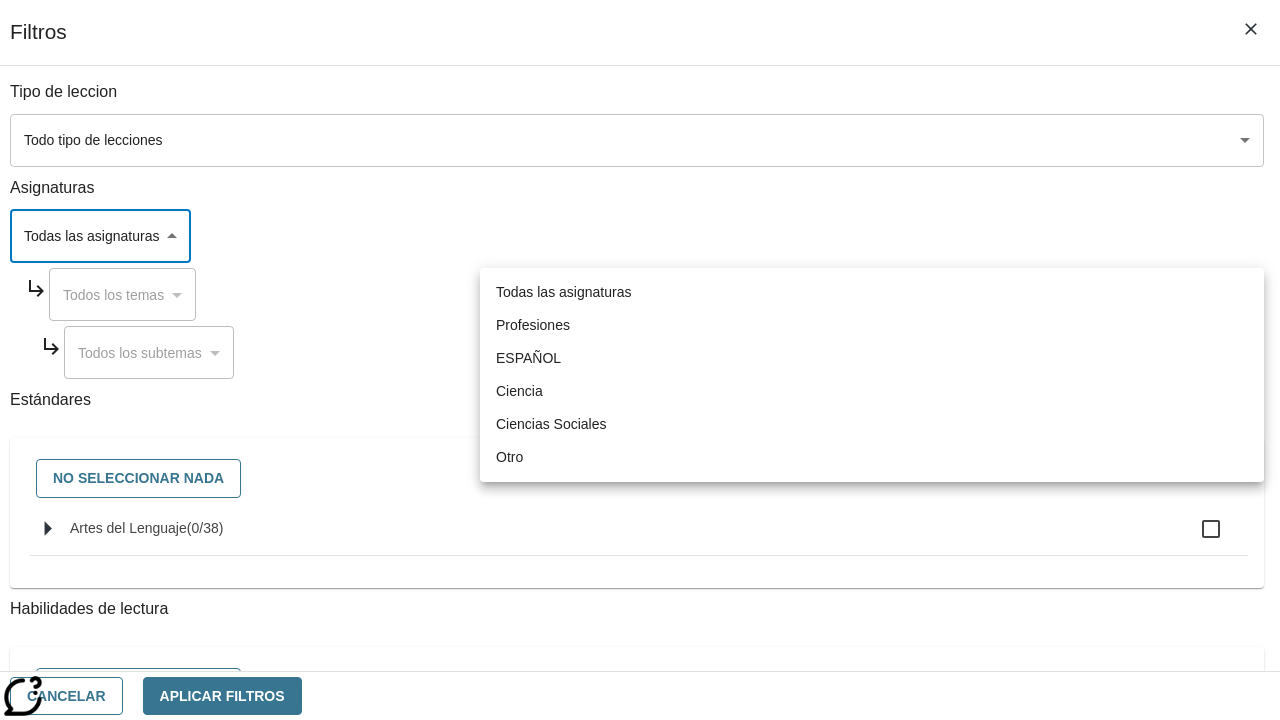 type on "1" 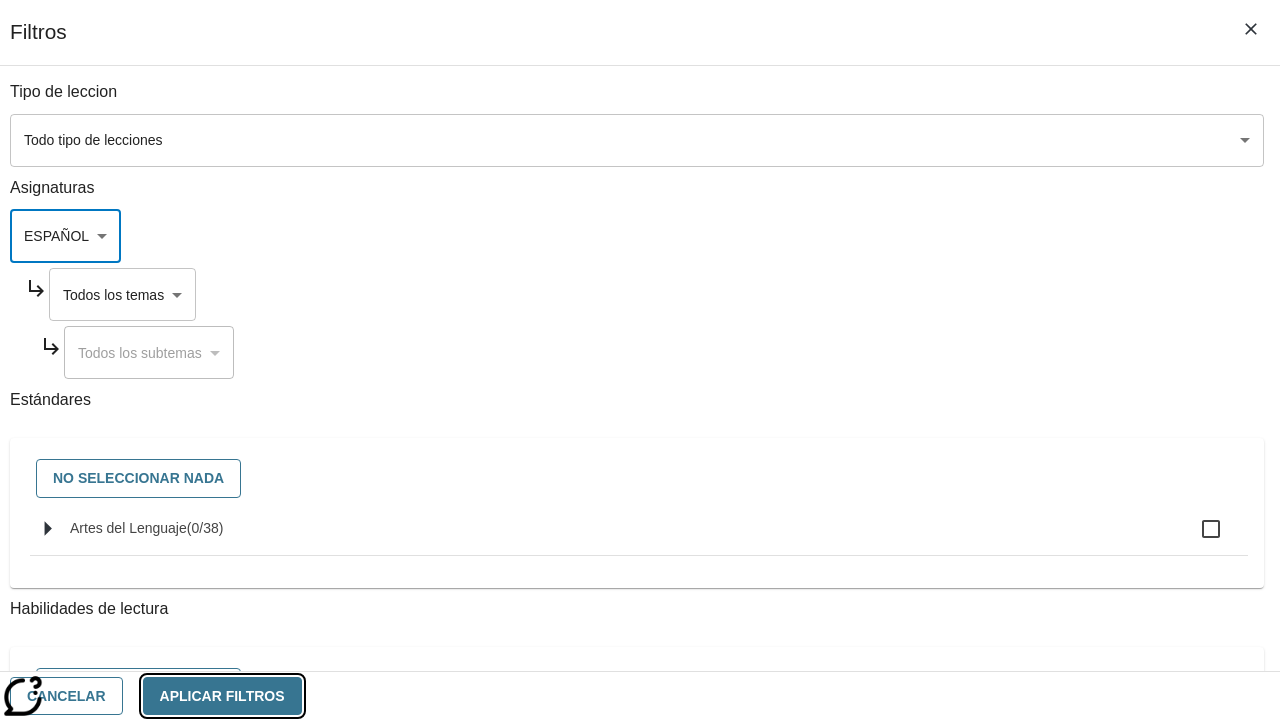 click on "Aplicar Filtros" at bounding box center [222, 696] 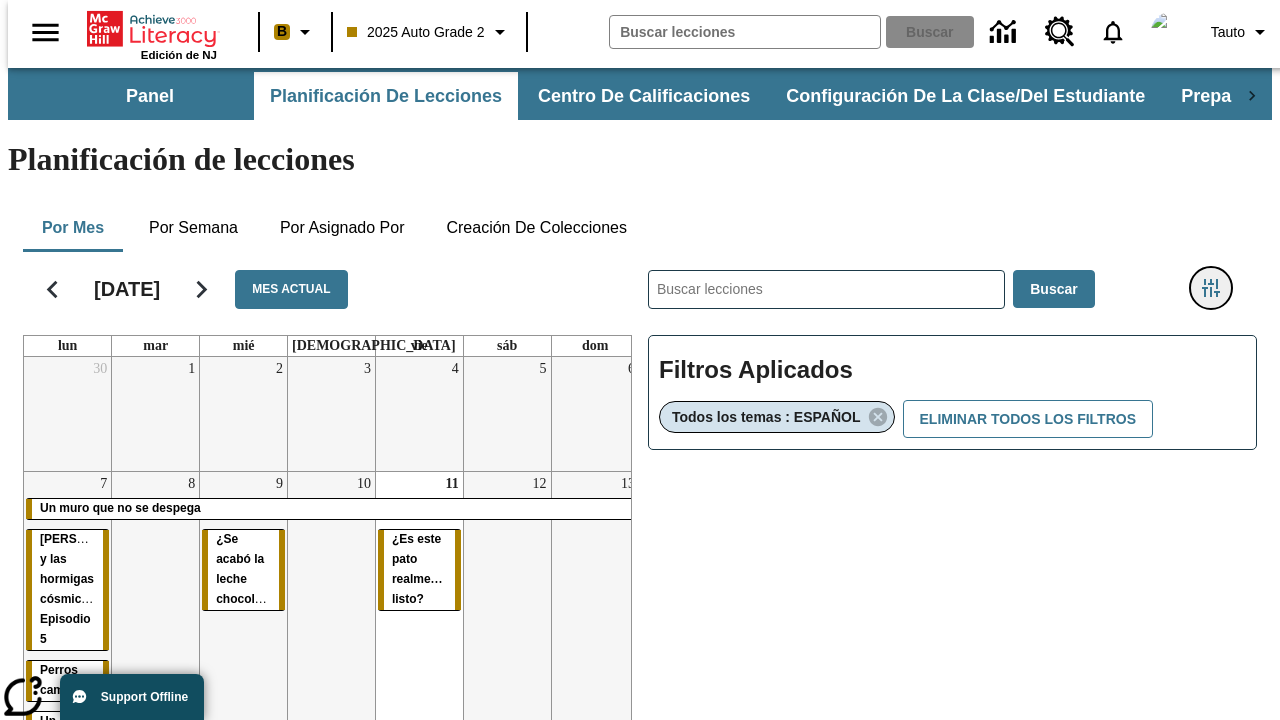 type 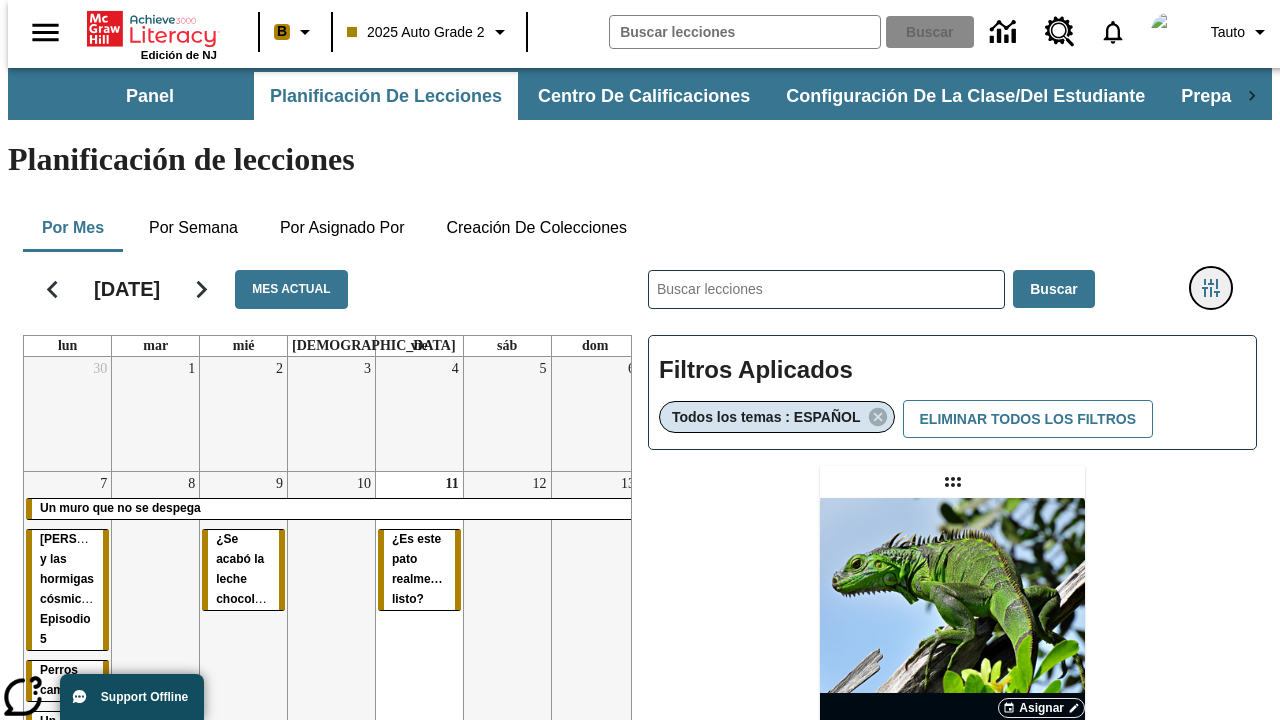 click 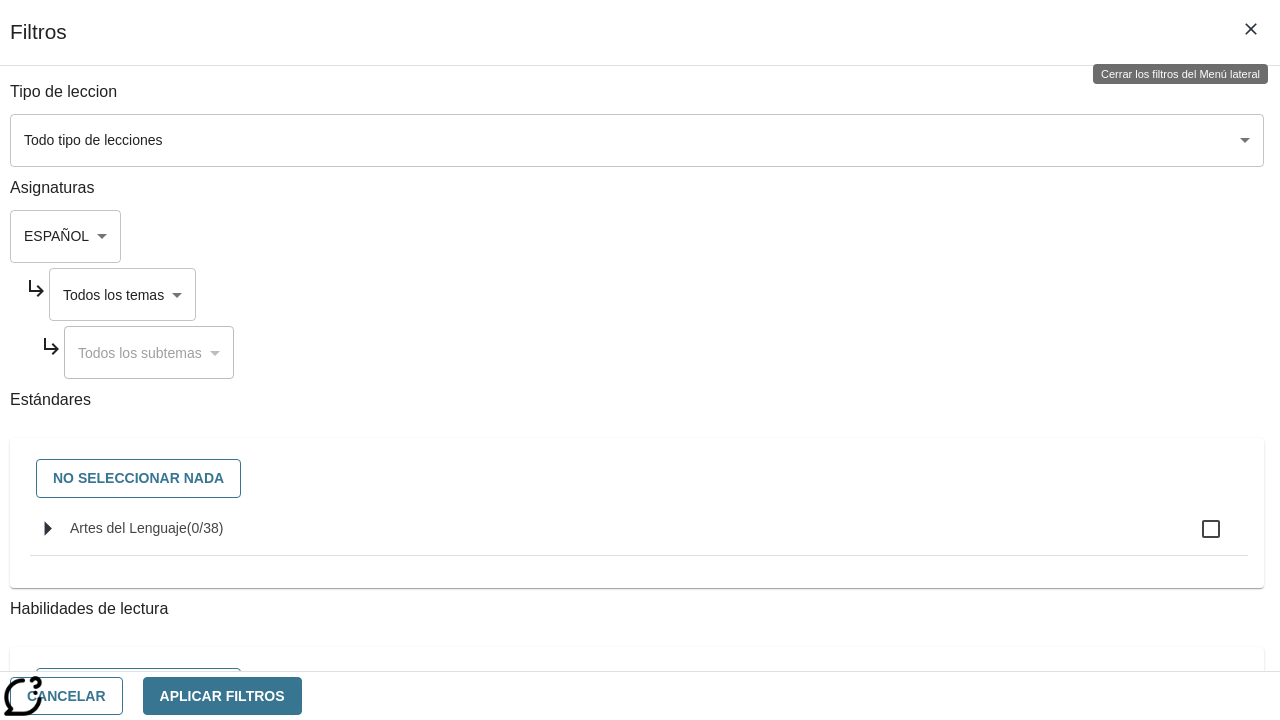 click on "Saltar al contenido principal
Edición de NJ B 2025 Auto Grade 2 Buscar 0 Tauto Panel Planificación de lecciones Centro de calificaciones Configuración de la clase/del estudiante Preparación universitaria y profesional Planificación de lecciones Por mes Por semana Por asignado por Creación de colecciones [DATE] Mes actual lun mar mié jue vie sáb dom 30 1 2 3 4 5 6 7 Un muro que no se despega [PERSON_NAME] y las hormigas cósmicas: Episodio 5 Perros campeones Un joven maestro Un museo para los perros 8 9 ¿Se acabó la leche chocolateada? 10 11 ¿Es este pato realmente listo? 12 13 14 Un muro que no se despega 15 16 17 18 19 20 21 22 23 24 25 26 27 28 29 30 31 1 2 3 4 5 6 7 8 9 10 ​ Buscar Filtros Aplicados Todos los temas : ESPAÑOL Eliminar todos los filtros Asignar Artículo + Actividad ENG/ES New Test Category Name / New Test Sub Category Name Lluvia de iguanas" at bounding box center (640, 571) 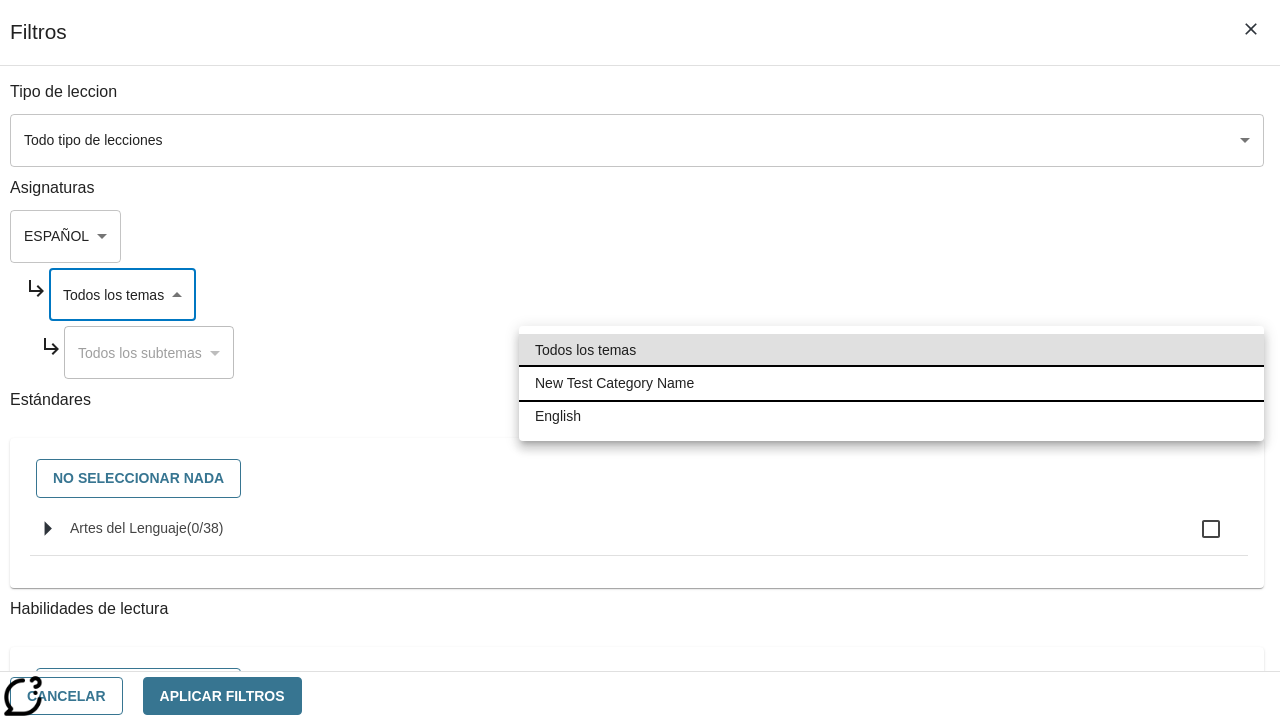 click on "New Test Category Name" at bounding box center [891, 383] 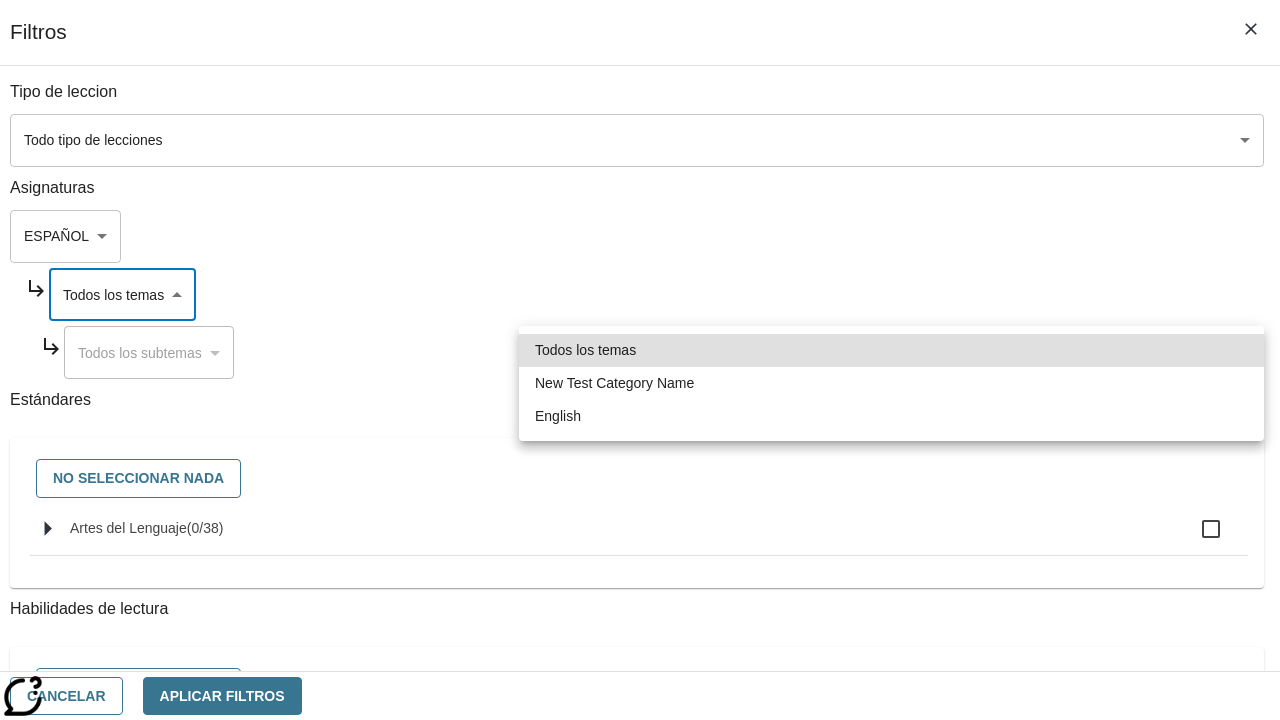 type on "265" 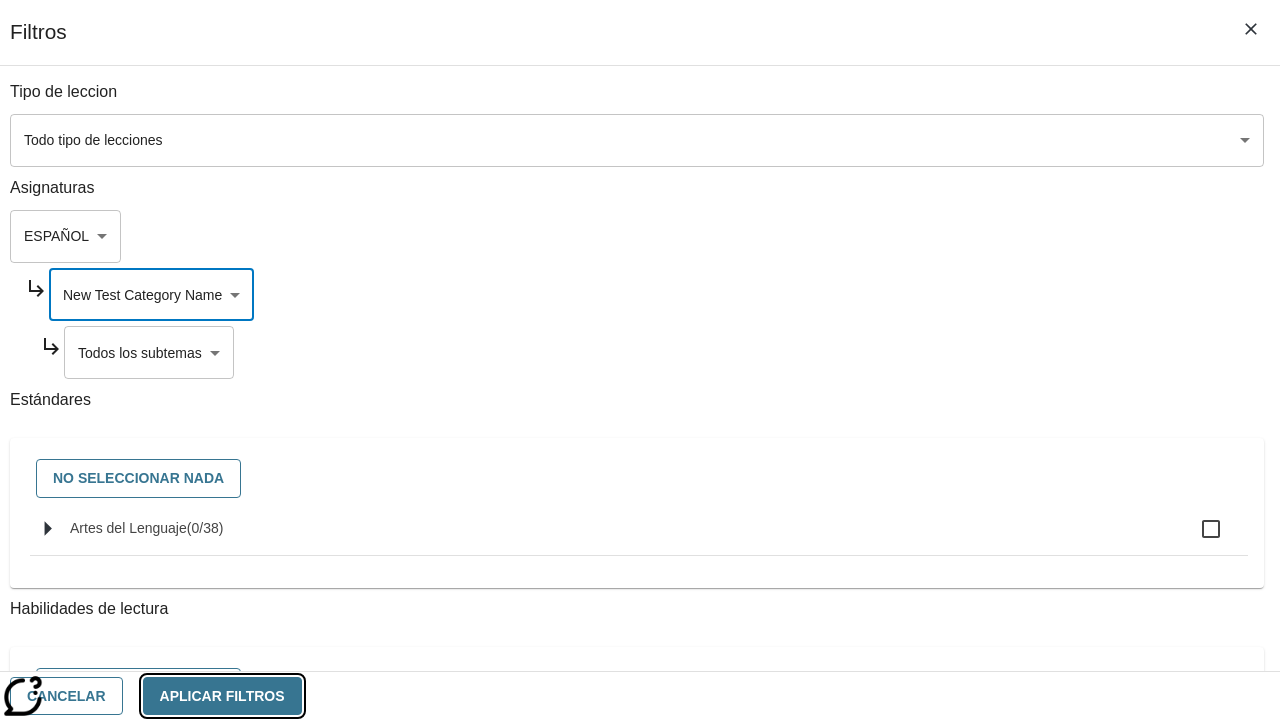click on "Aplicar Filtros" at bounding box center (222, 696) 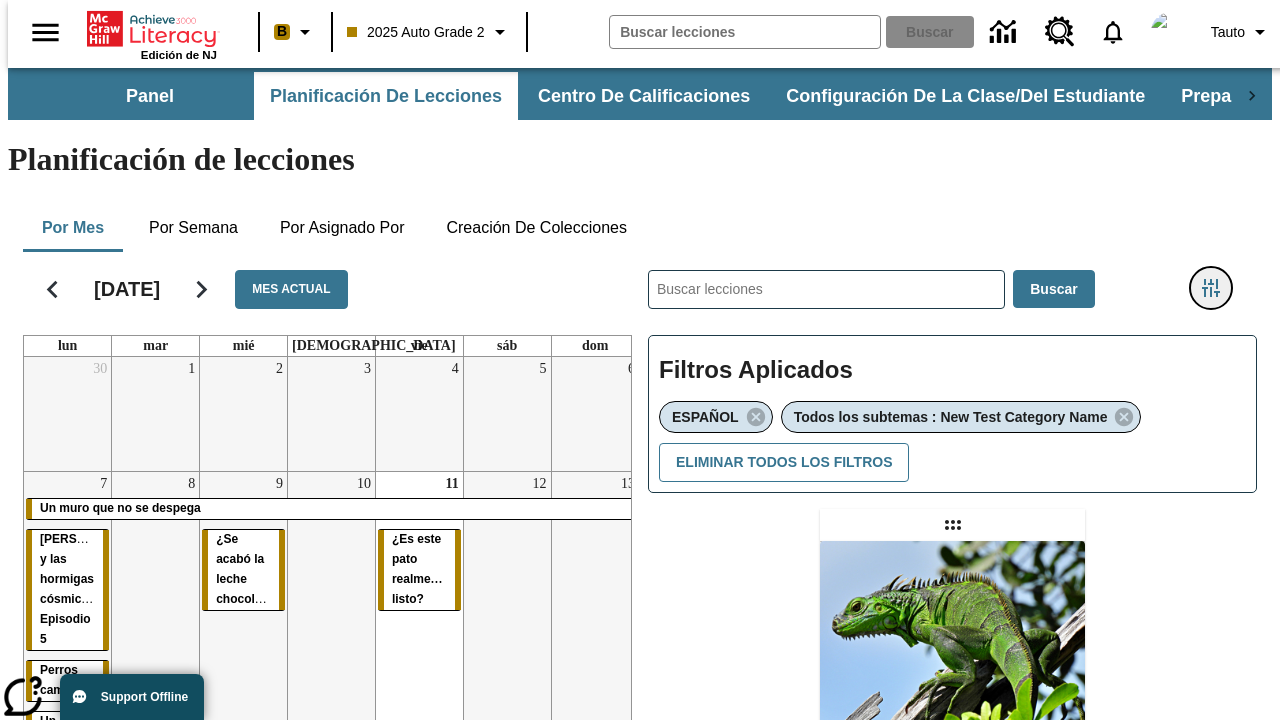 click 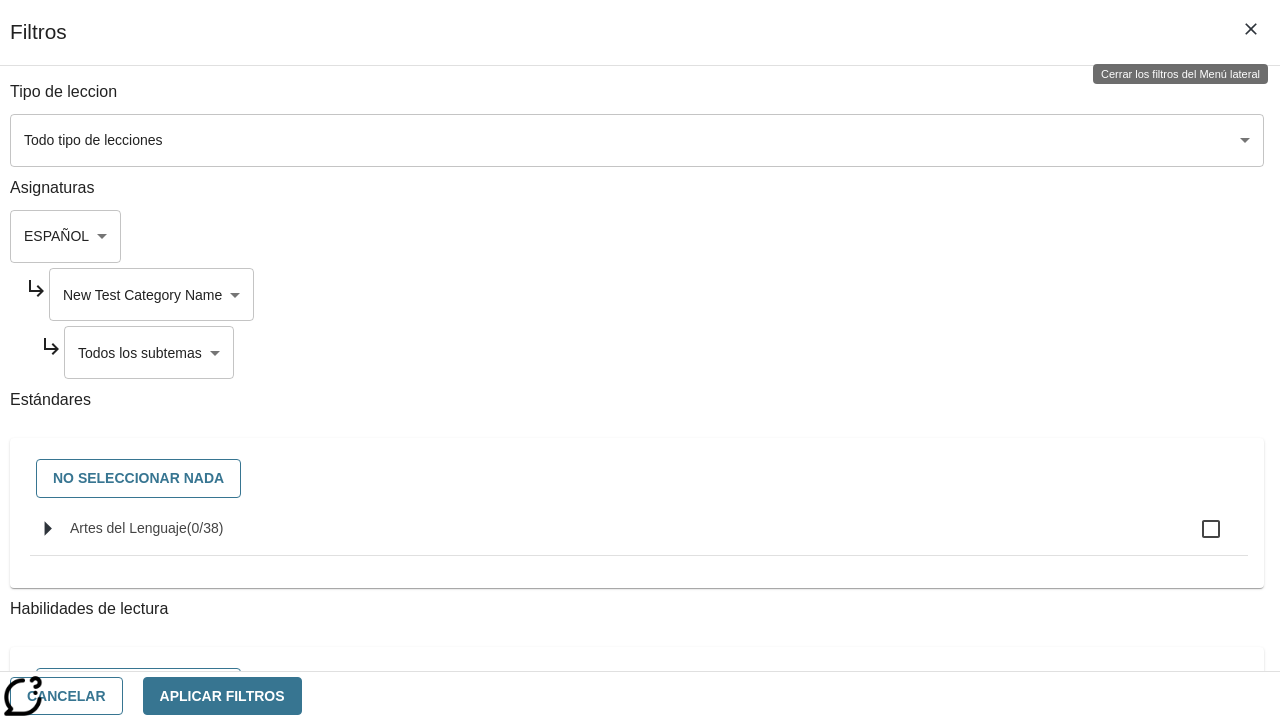 click on "Saltar al contenido principal
Edición de NJ B 2025 Auto Grade 2 Buscar 0 Tauto Panel Planificación de lecciones Centro de calificaciones Configuración de la clase/del estudiante Preparación universitaria y profesional Planificación de lecciones Por mes Por semana Por asignado por Creación de colecciones [DATE] Mes actual lun mar mié jue vie sáb dom 30 1 2 3 4 5 6 7 Un muro que no se despega [PERSON_NAME] y las hormigas cósmicas: Episodio 5 Perros campeones Un joven maestro Un museo para los perros 8 9 ¿Se acabó la leche chocolateada? 10 11 ¿Es este pato realmente listo? 12 13 14 Un muro que no se despega 15 16 17 18 19 20 21 22 23 24 25 26 27 28 29 30 31 1 2 3 4 5 6 7 8 9 10 ​ Buscar Filtros Aplicados ESPAÑOL Todos los subtemas : New Test Category Name Eliminar todos los filtros Asignar Artículo + Actividad ENG/ES New Test Category Name / New Test Sub Category Name" at bounding box center (640, 592) 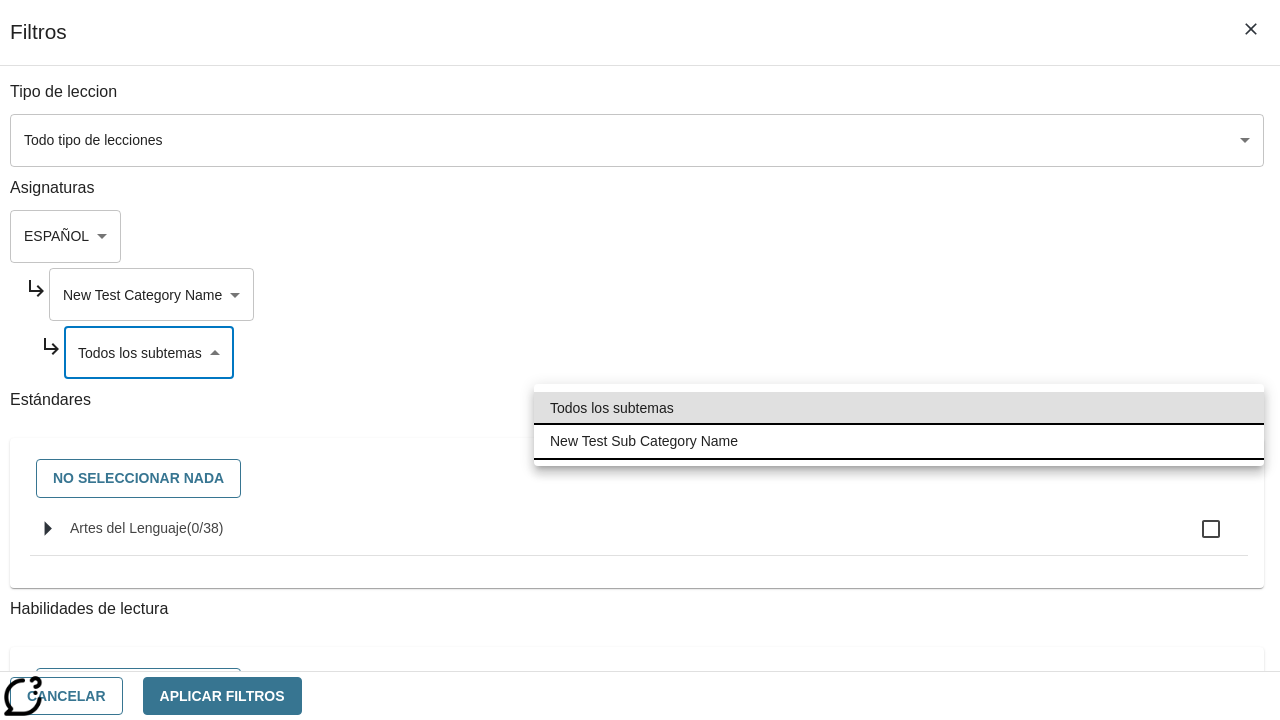 click on "New Test Sub Category Name" at bounding box center (899, 441) 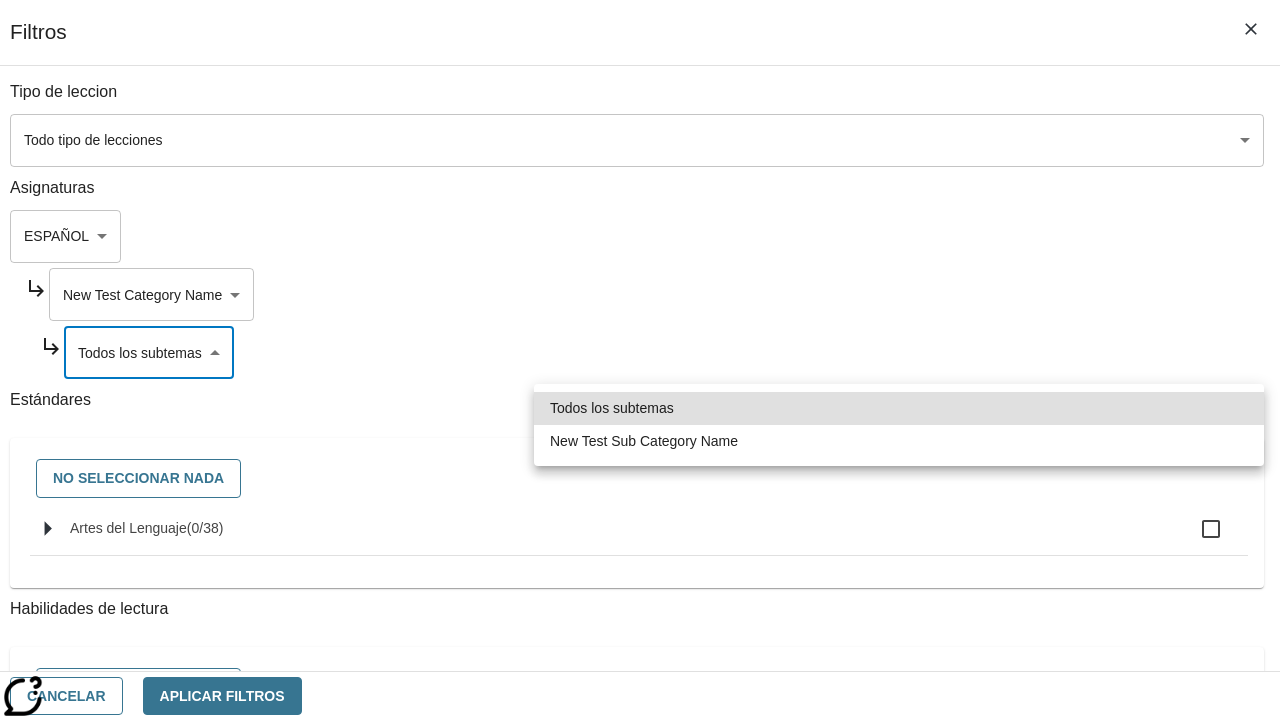 type on "2232" 